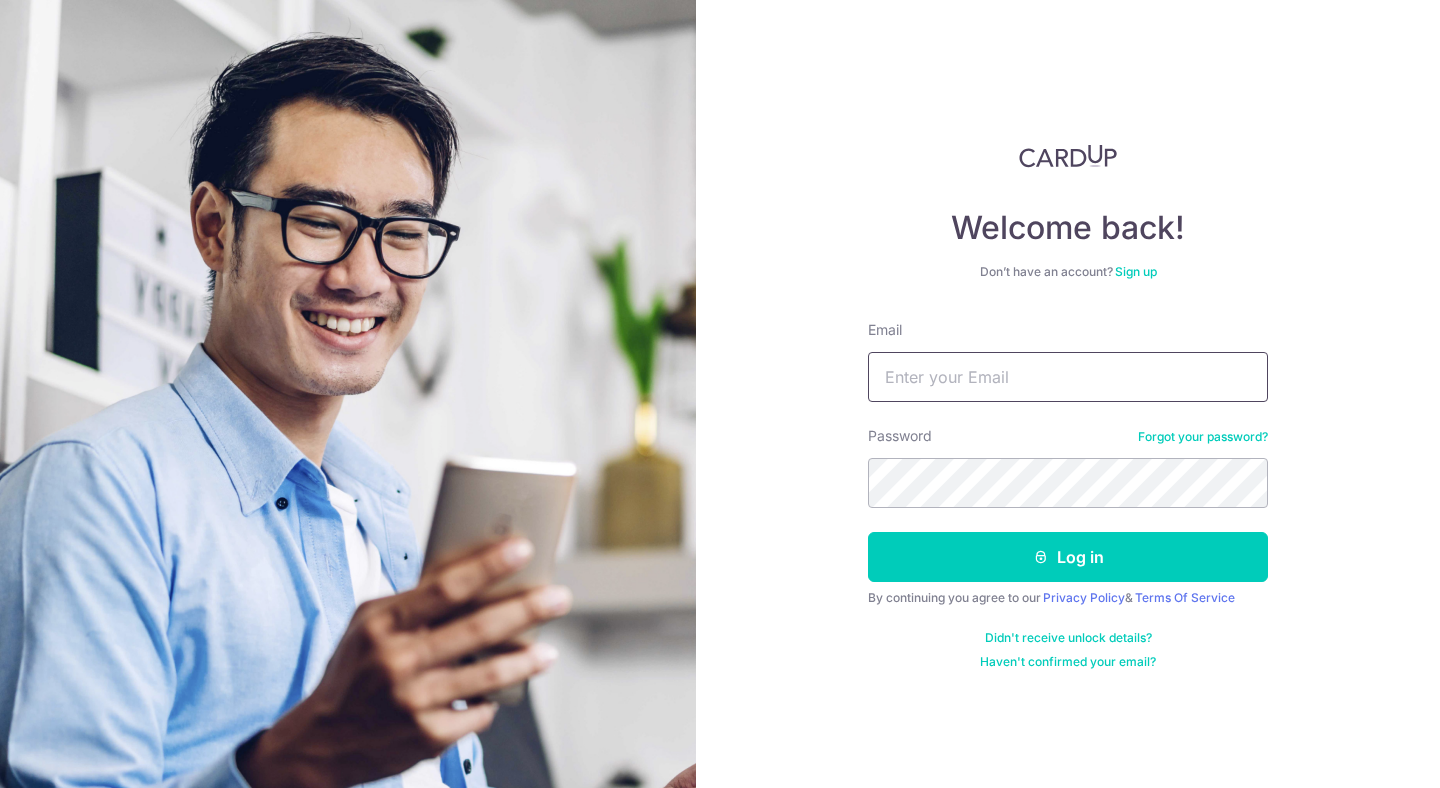 scroll, scrollTop: 0, scrollLeft: 0, axis: both 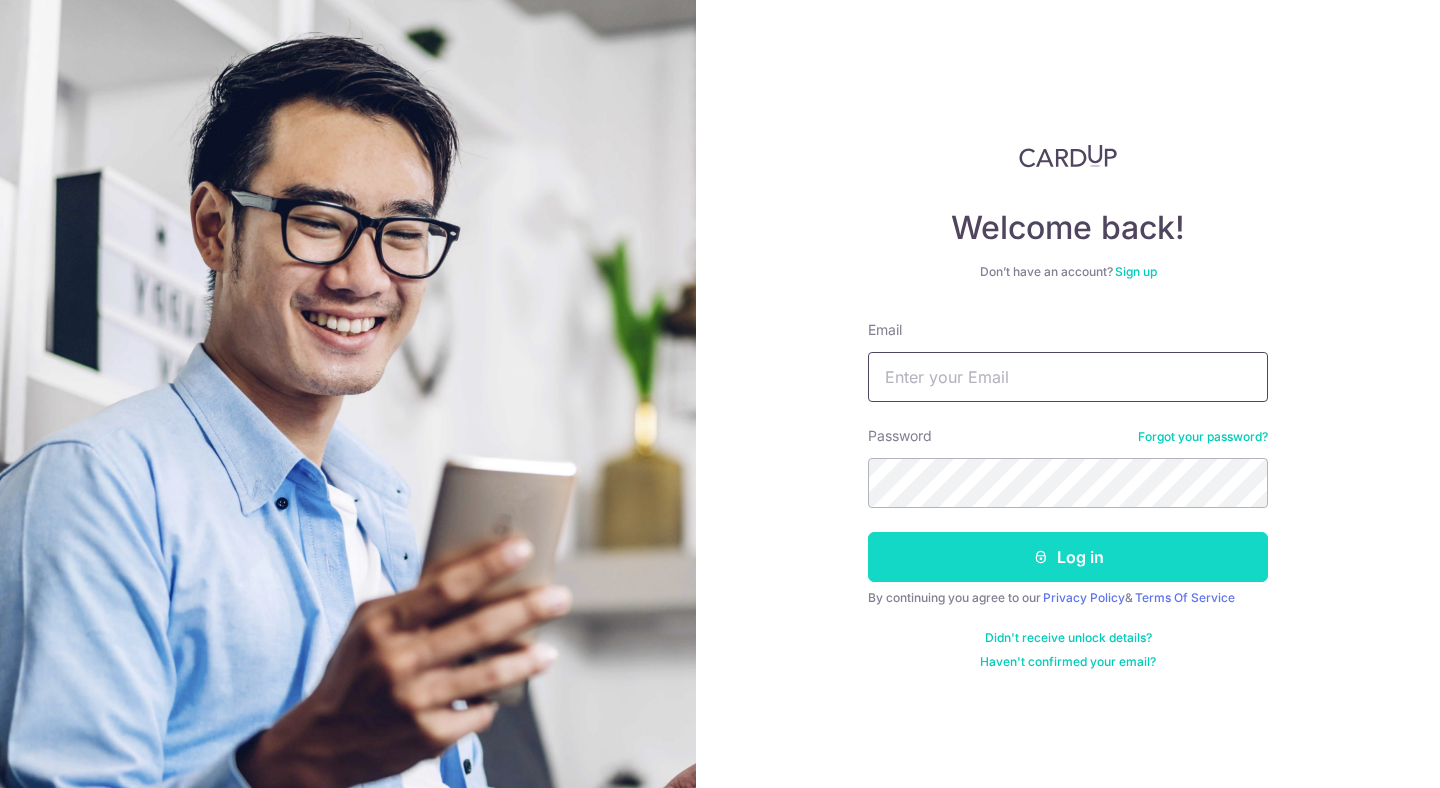 type on "xewyne@gmail.com" 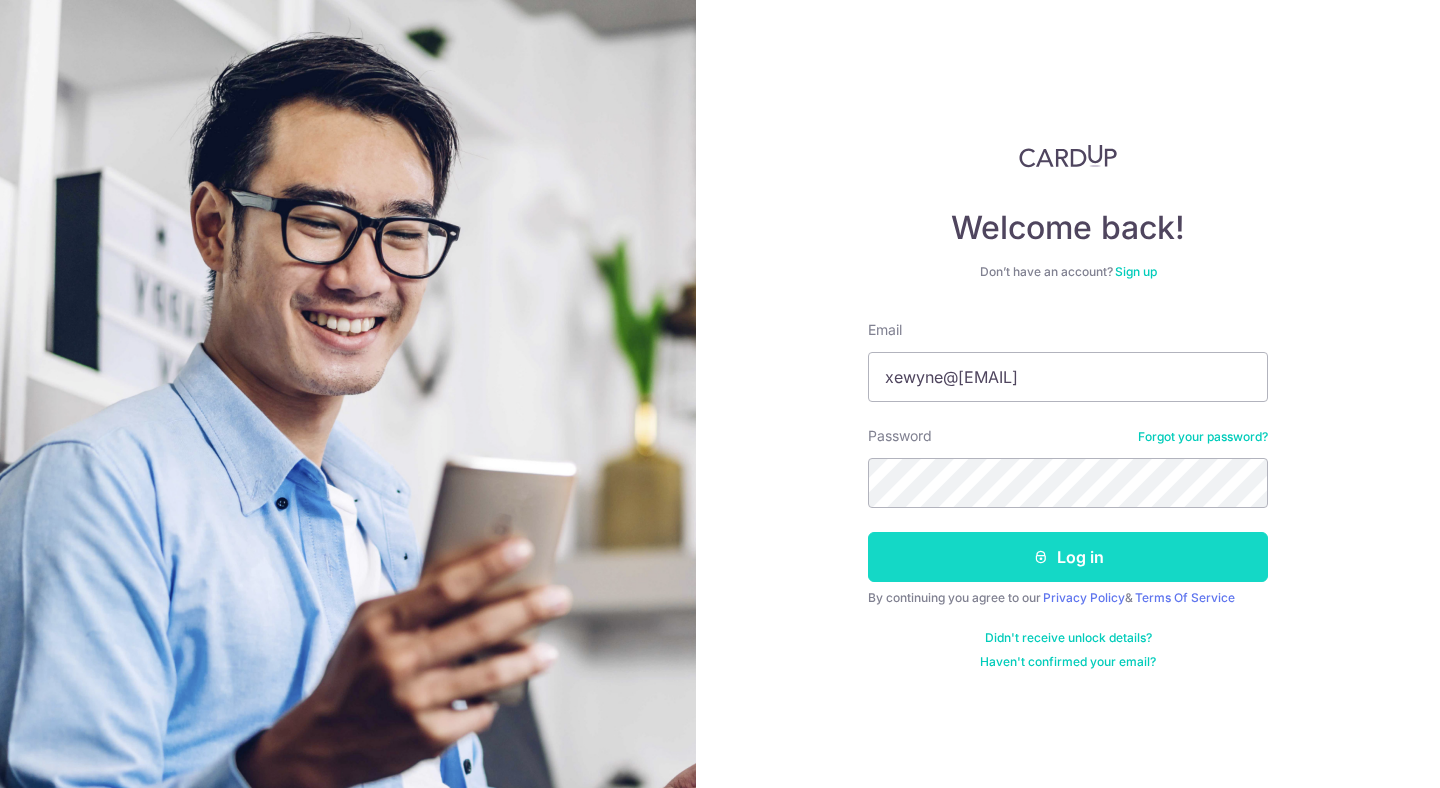 click on "Log in" at bounding box center (1068, 557) 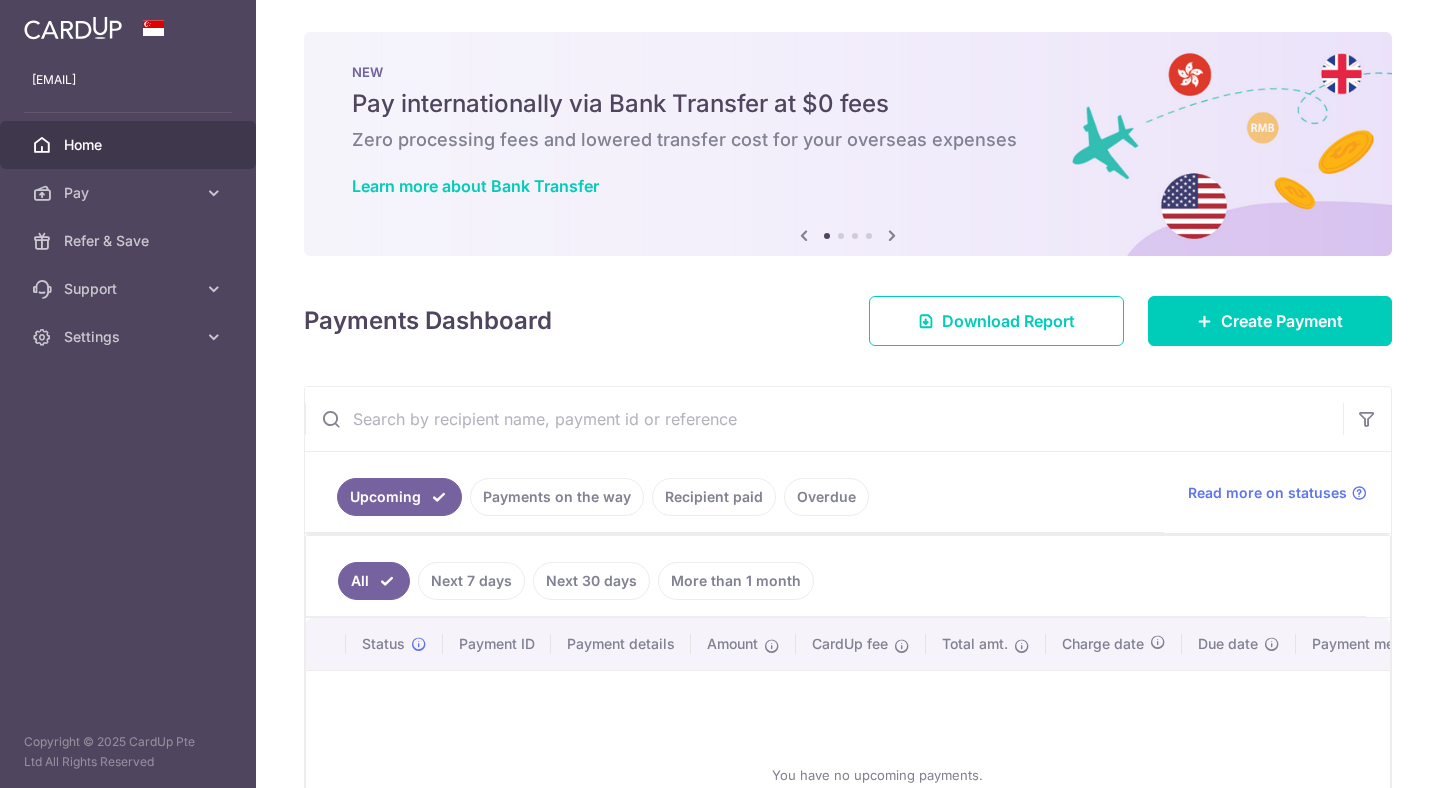 scroll, scrollTop: 0, scrollLeft: 0, axis: both 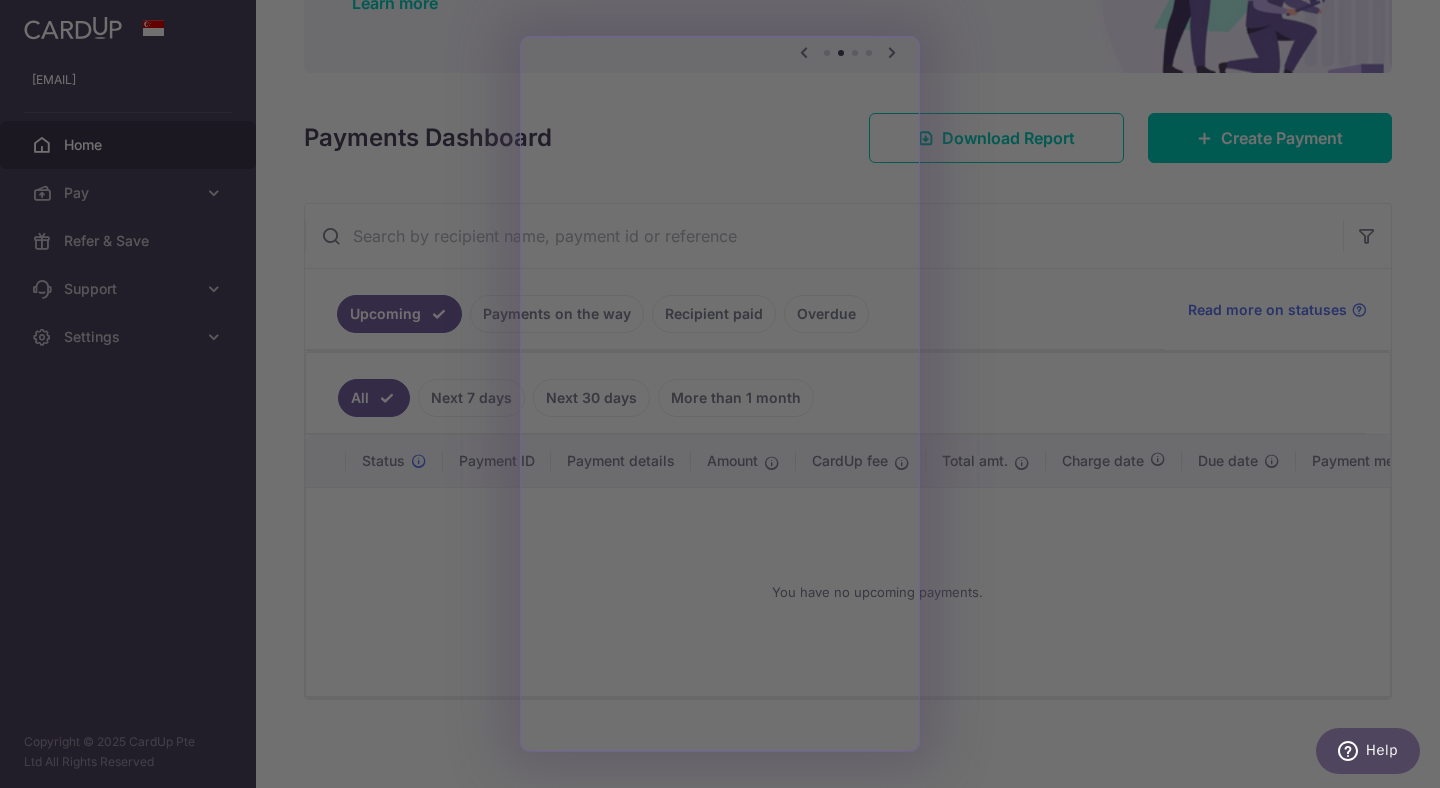 click at bounding box center [727, 398] 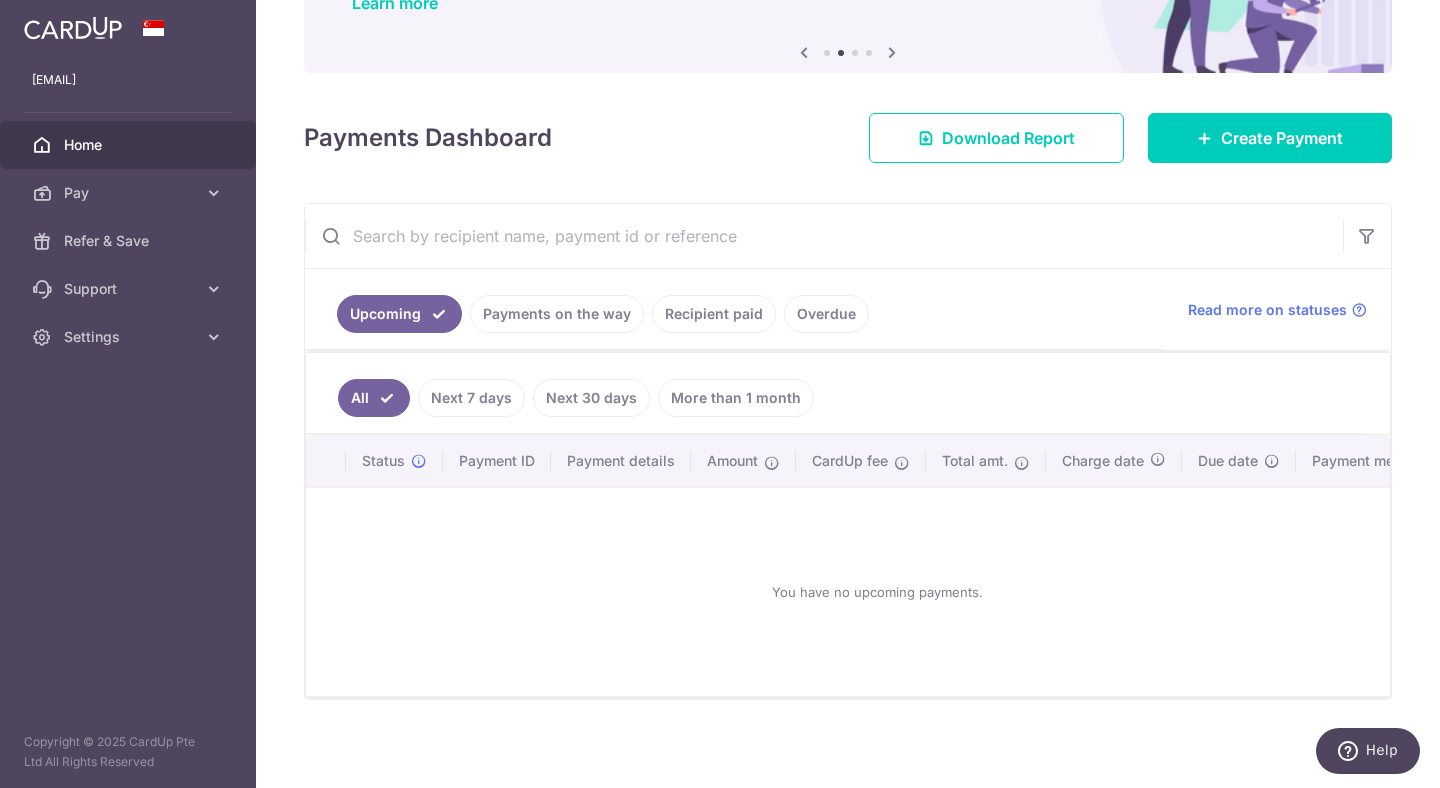 click on "Recipient paid" at bounding box center [714, 314] 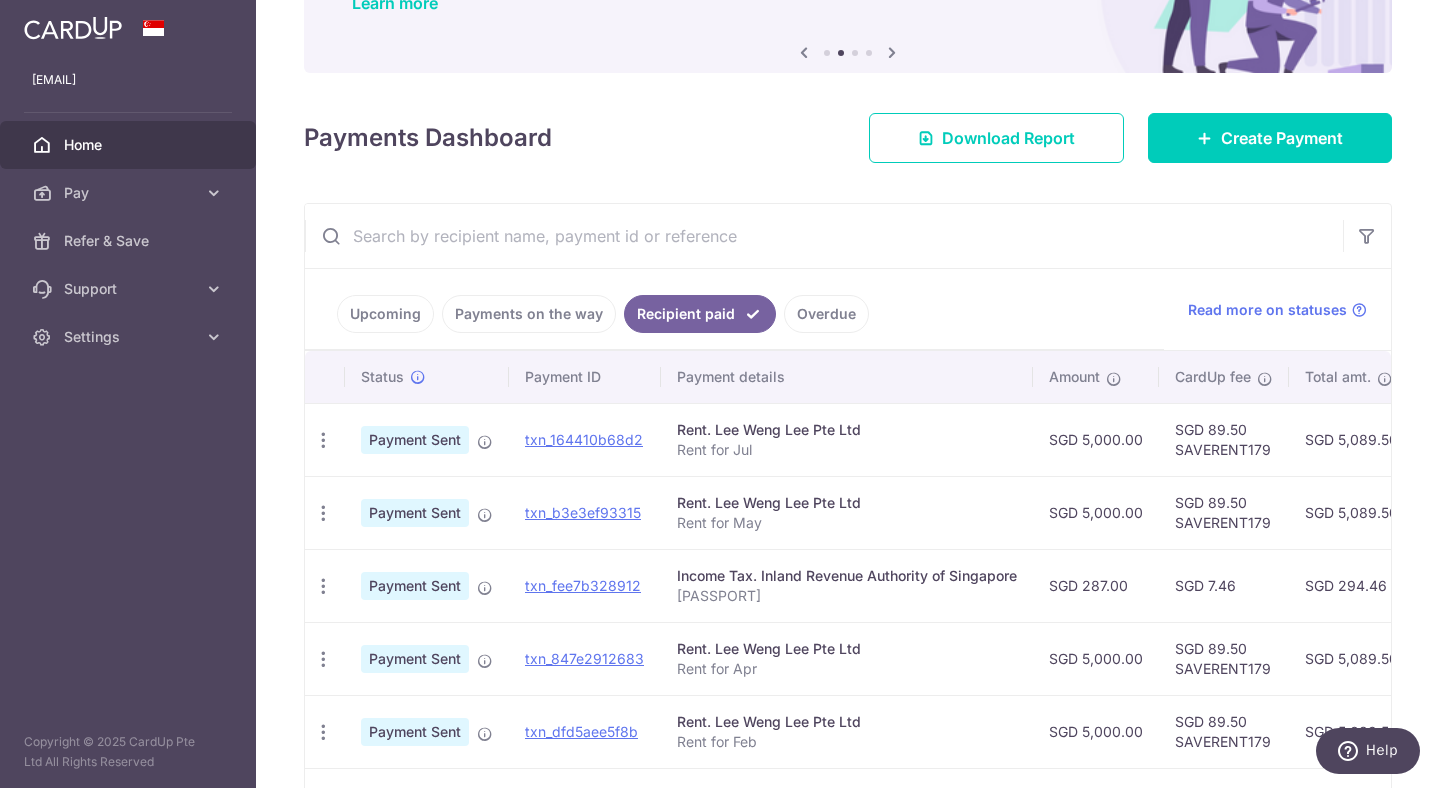 scroll, scrollTop: 187, scrollLeft: 0, axis: vertical 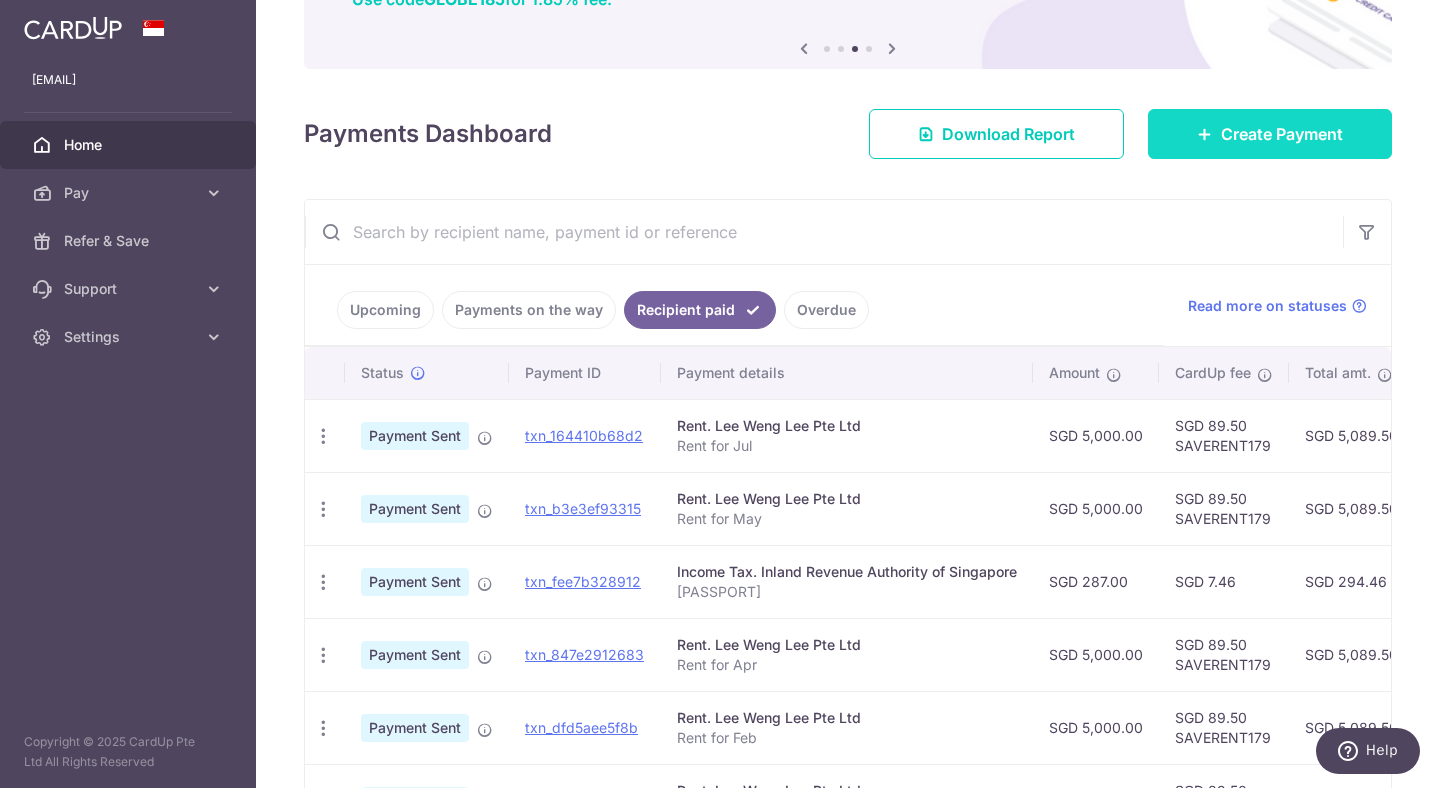 click on "Create Payment" at bounding box center (1270, 134) 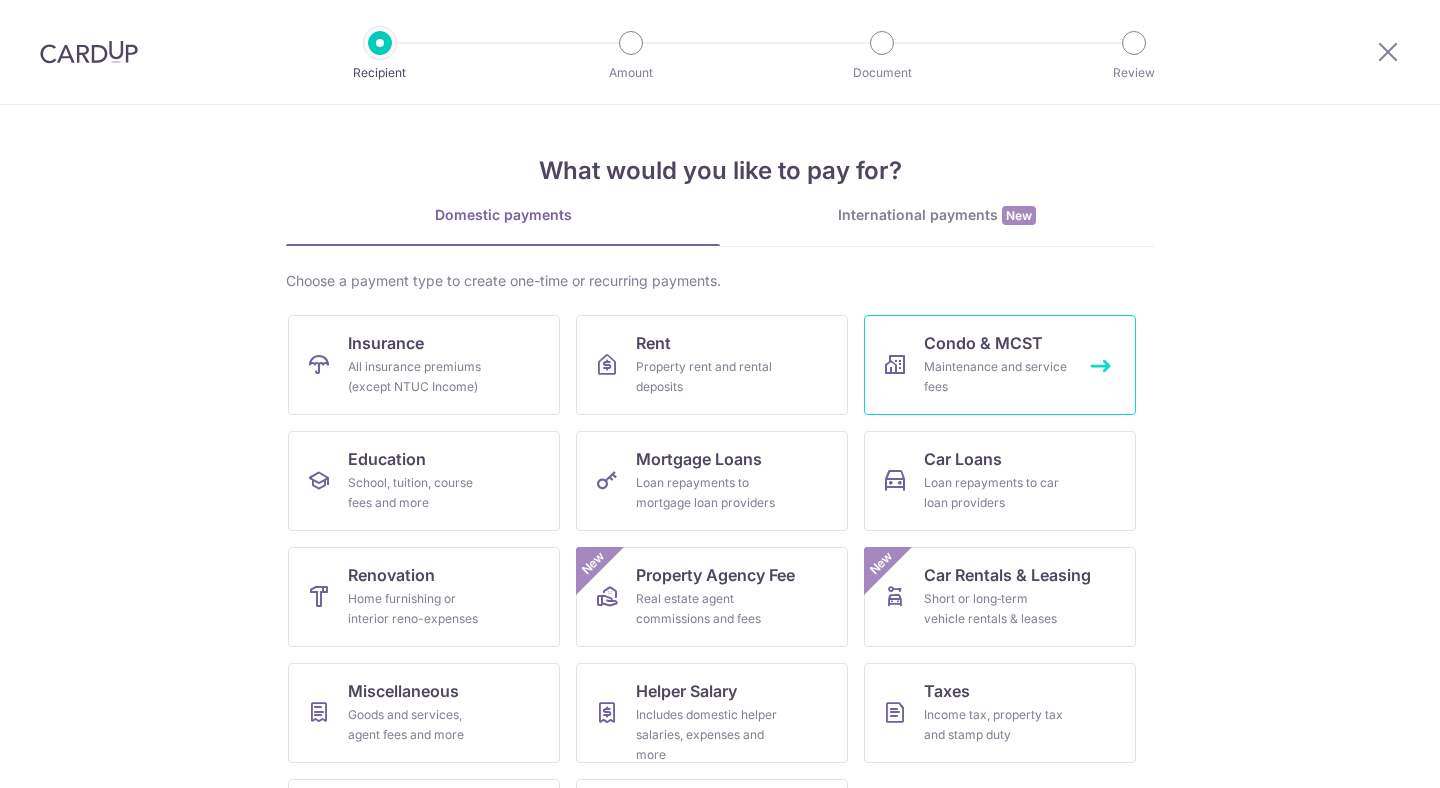 scroll, scrollTop: 0, scrollLeft: 0, axis: both 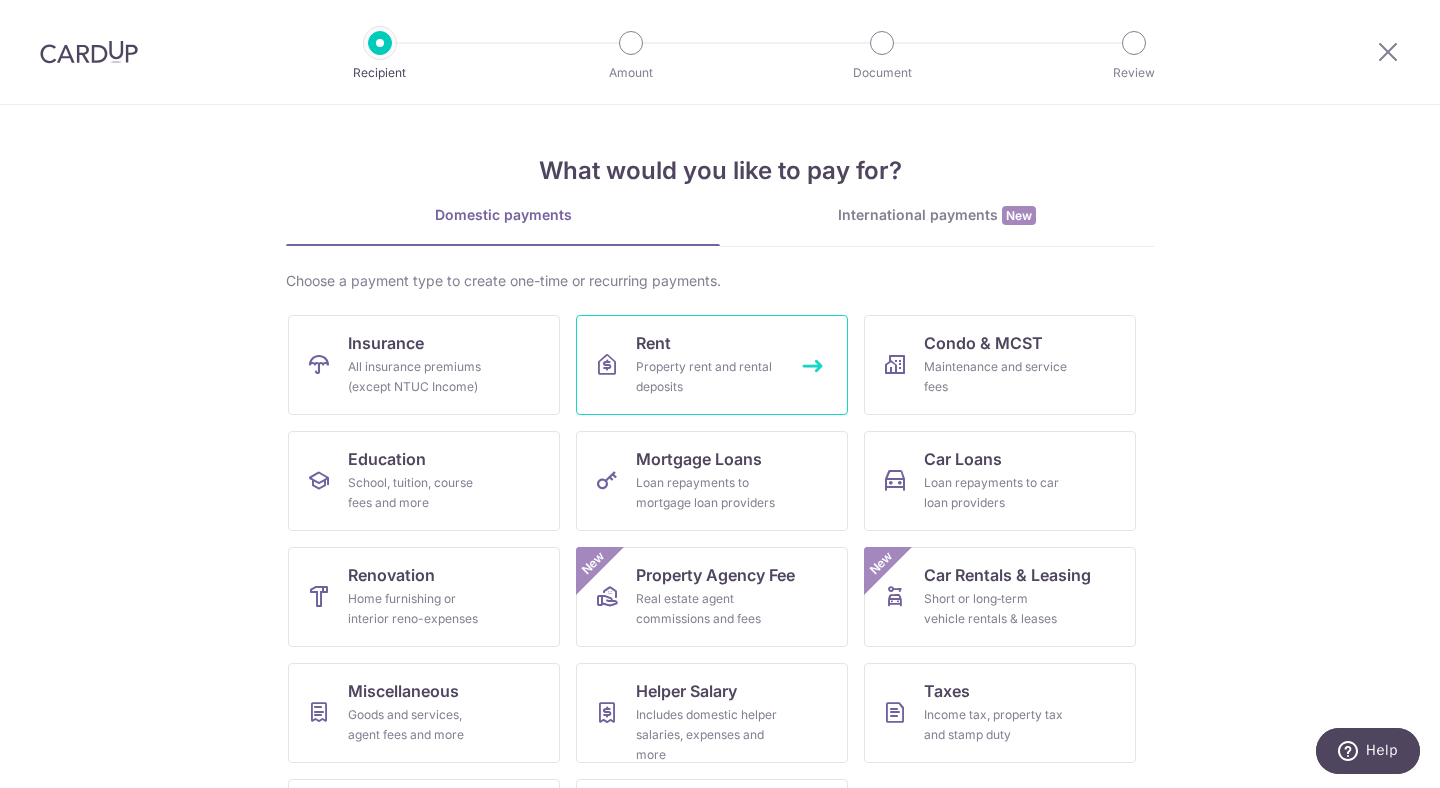 click on "Property rent and rental deposits" at bounding box center [708, 377] 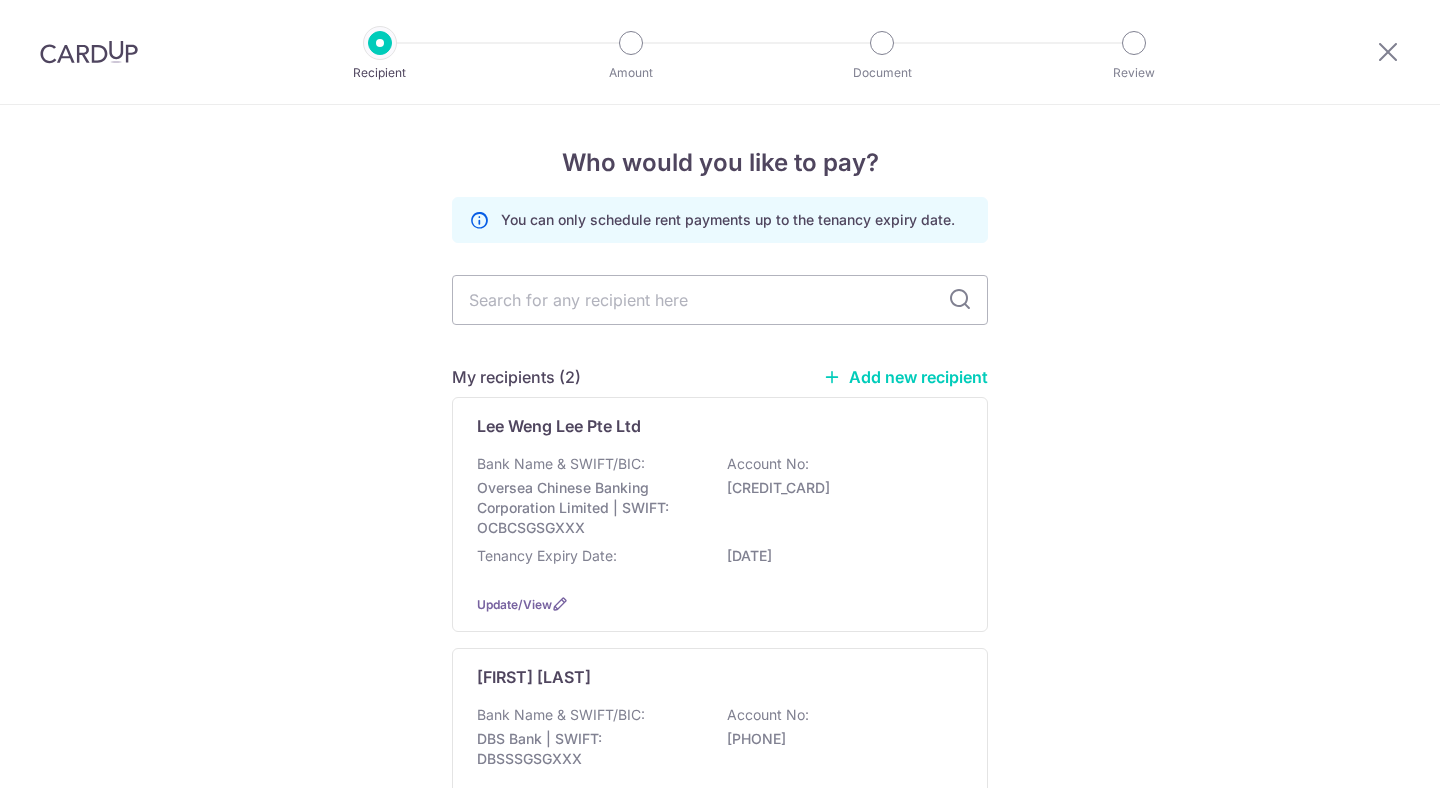 scroll, scrollTop: 0, scrollLeft: 0, axis: both 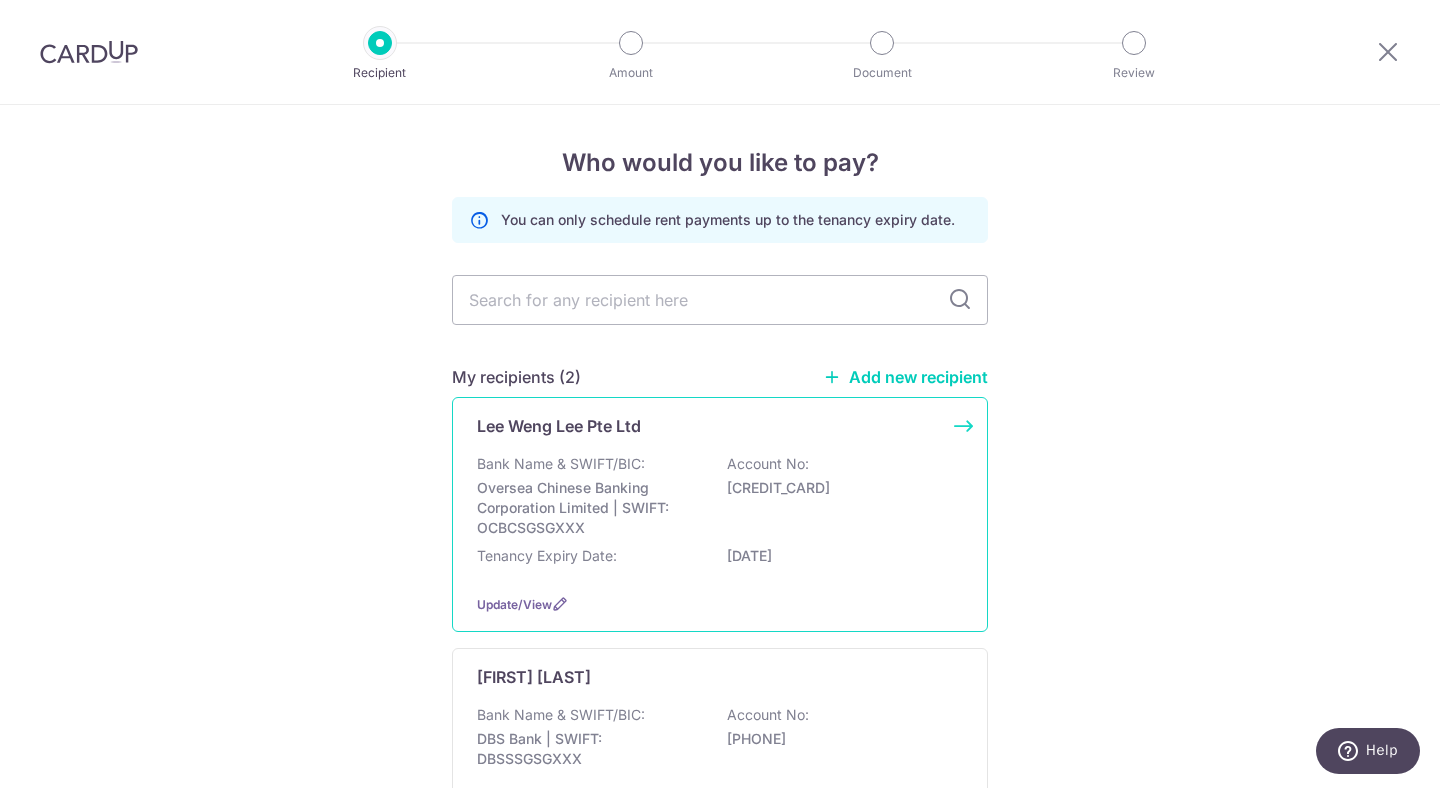click on "Oversea Chinese Banking Corporation Limited | SWIFT: OCBCSGSGXXX" at bounding box center [589, 508] 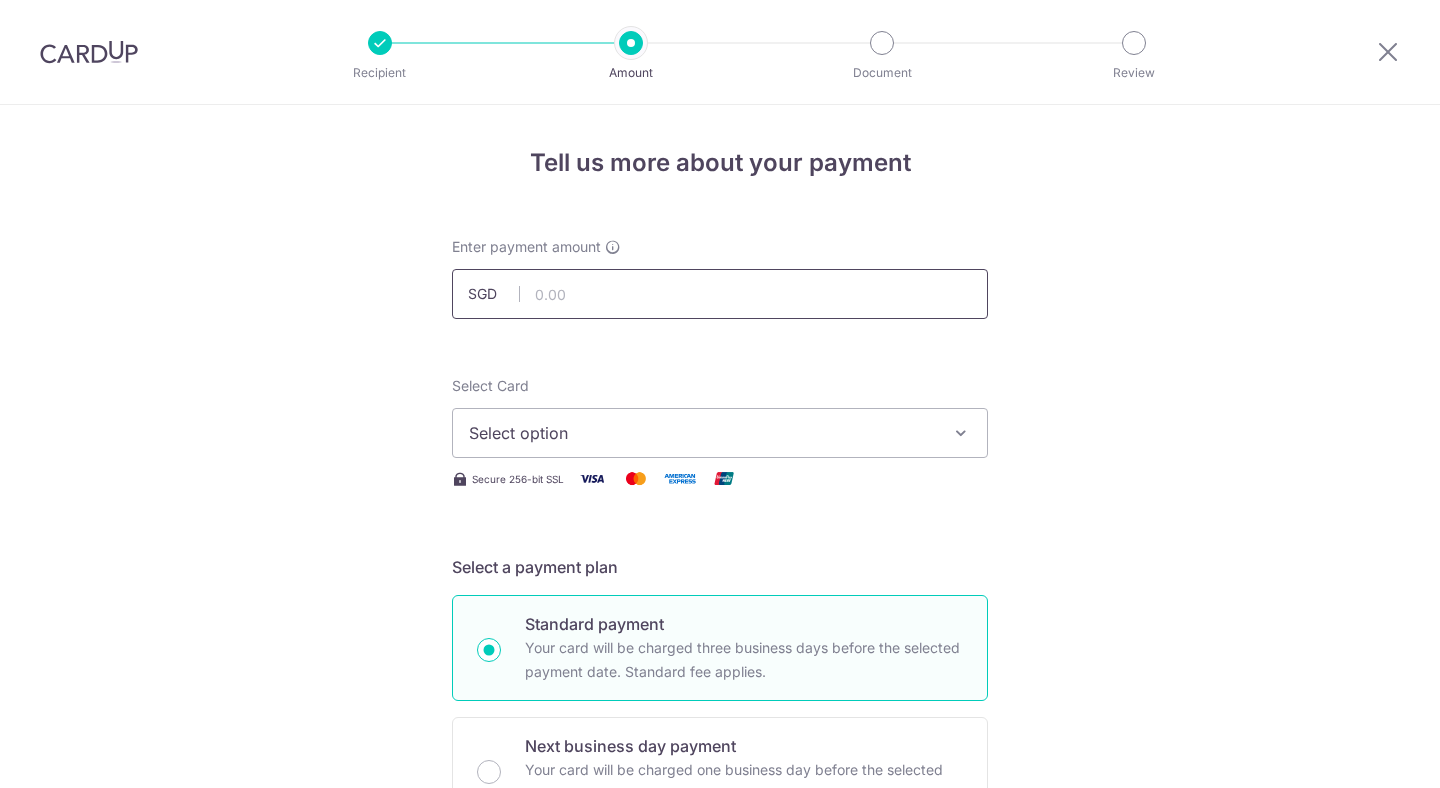 scroll, scrollTop: 0, scrollLeft: 0, axis: both 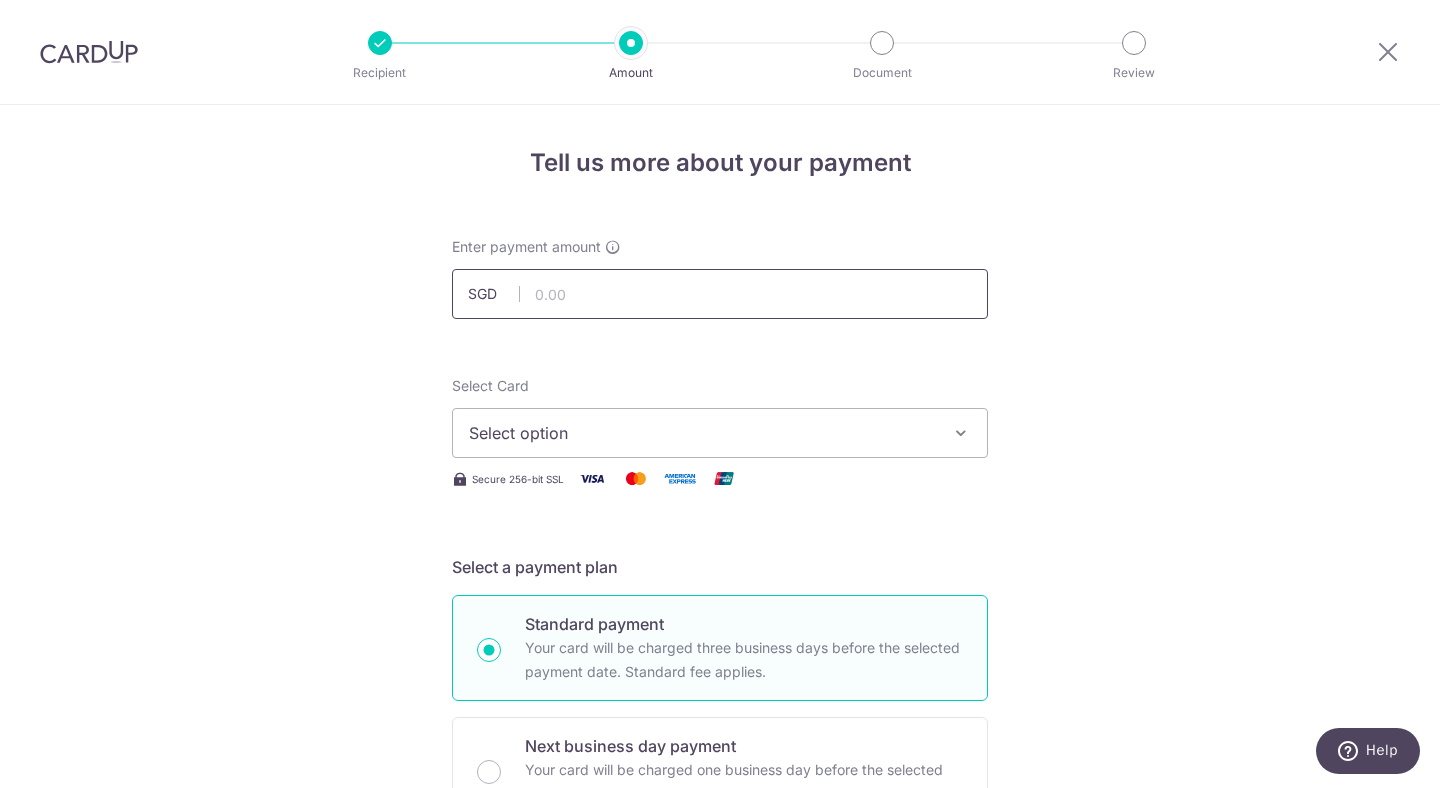 click at bounding box center [720, 294] 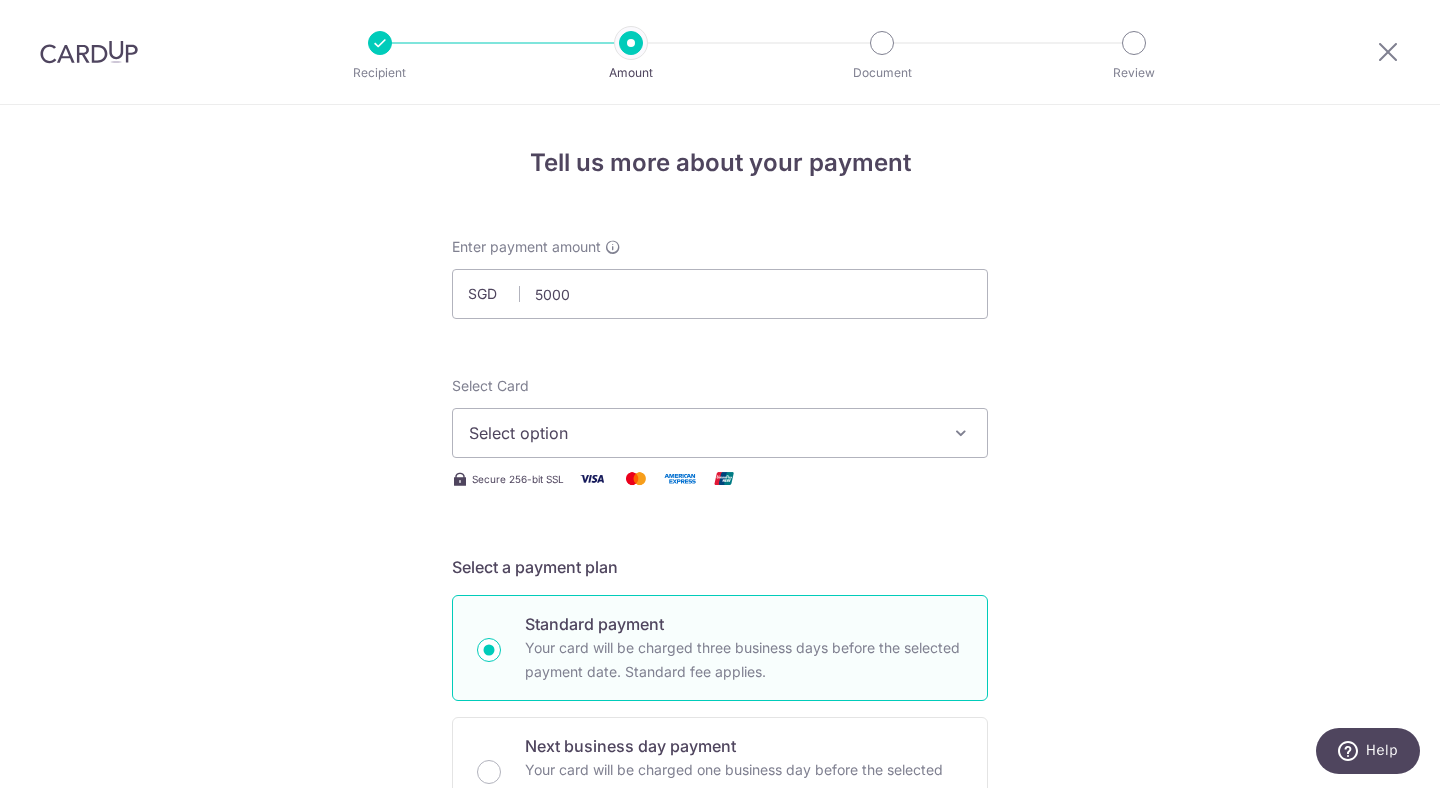 type on "5,000.00" 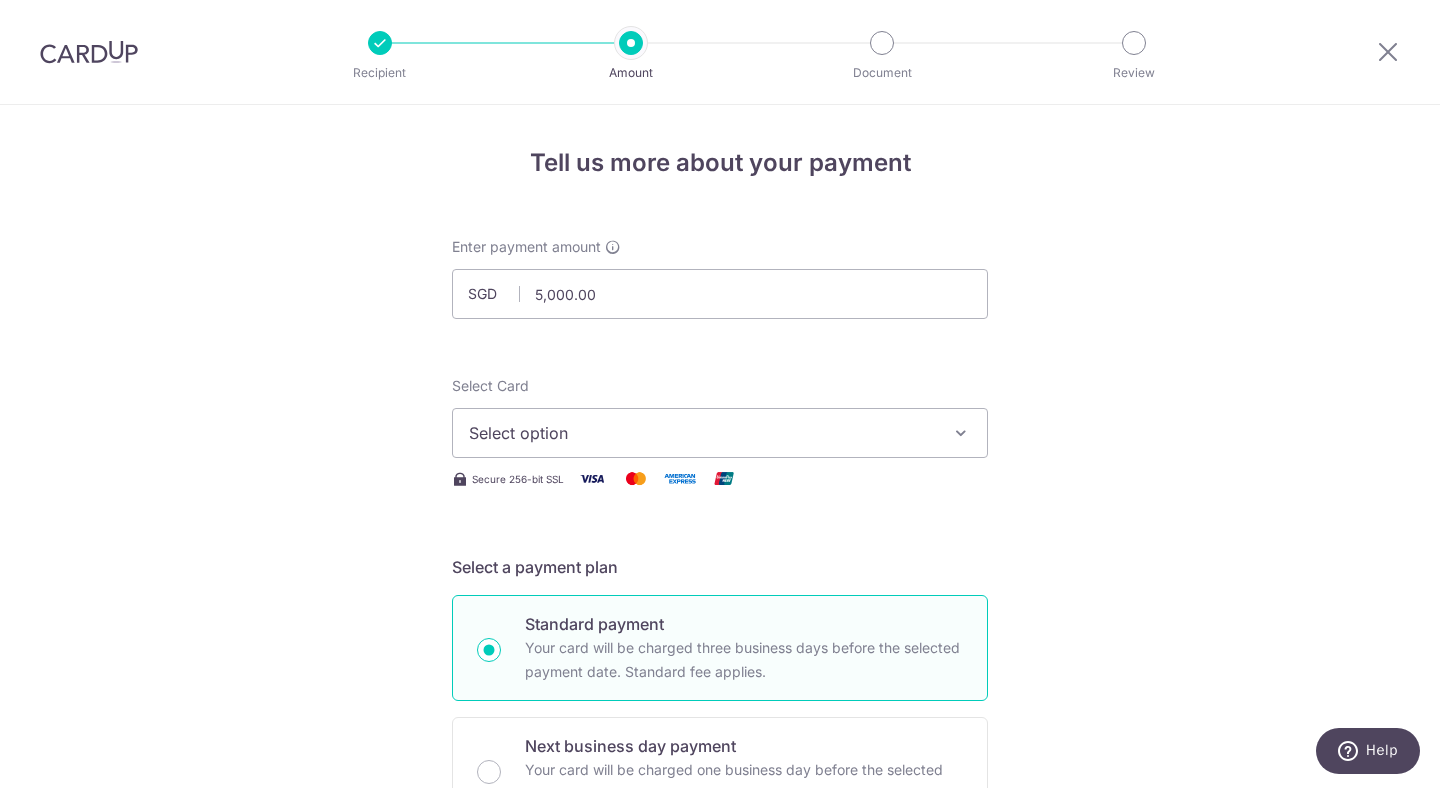 click on "Select option" at bounding box center [720, 433] 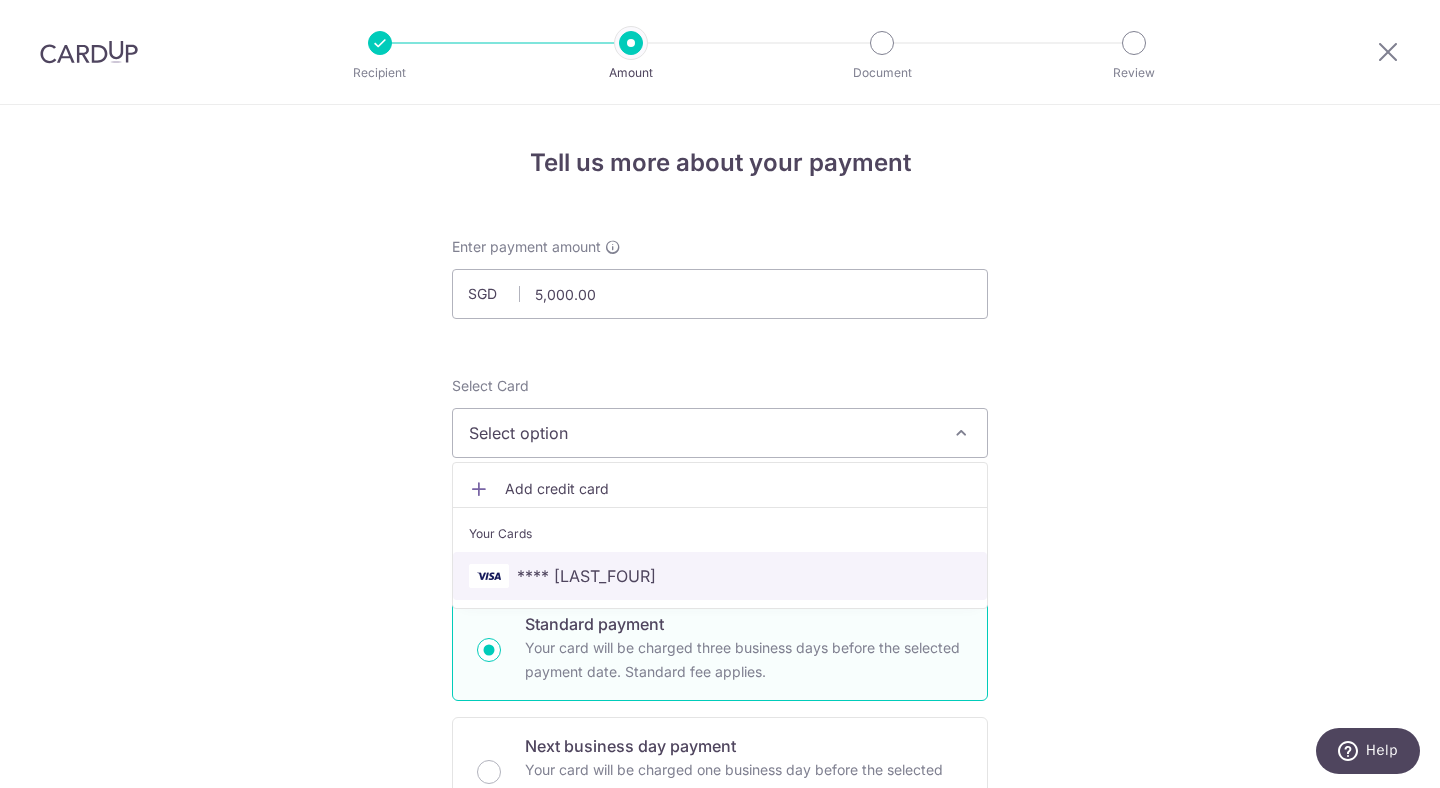click on "**** [LAST_FOUR]" at bounding box center [720, 576] 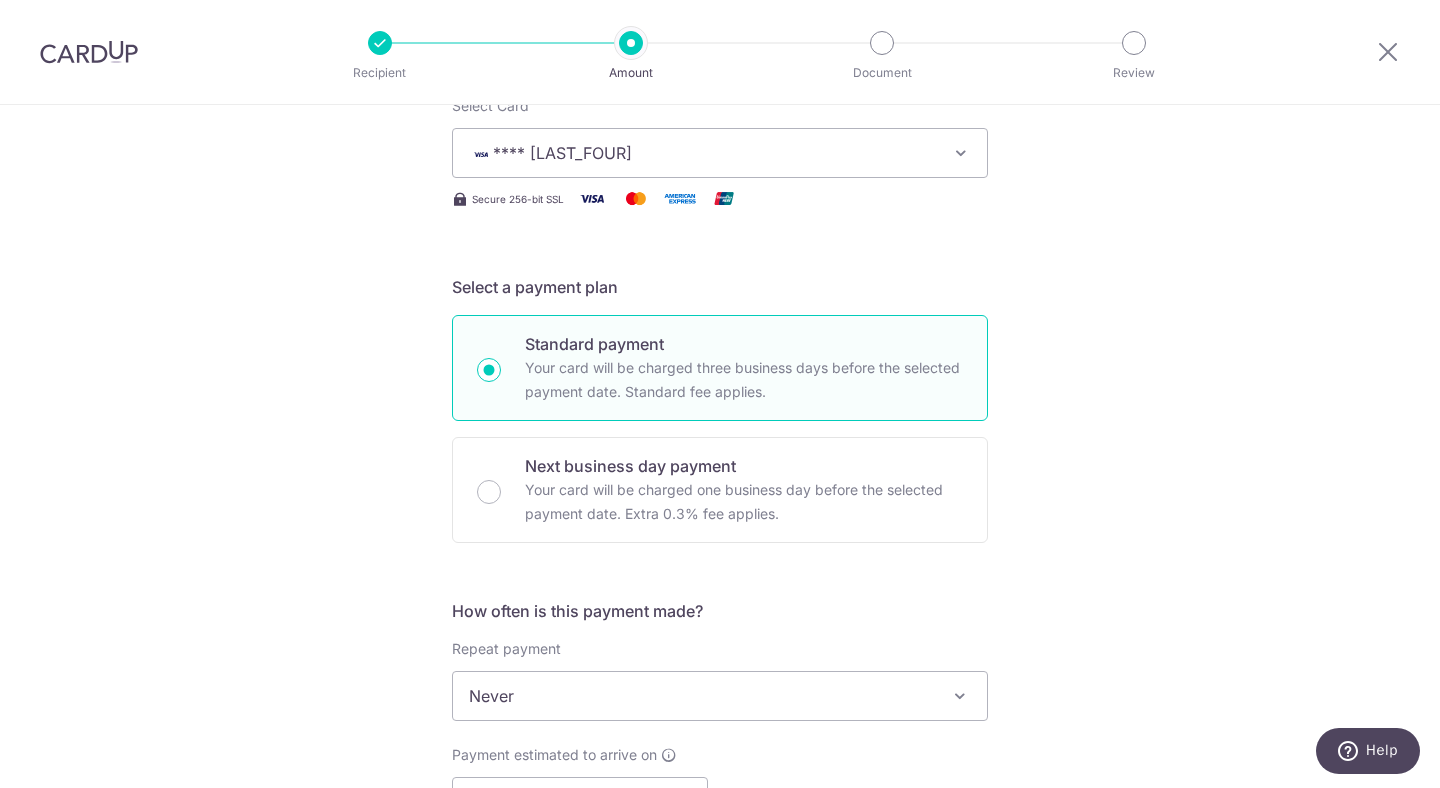 scroll, scrollTop: 498, scrollLeft: 0, axis: vertical 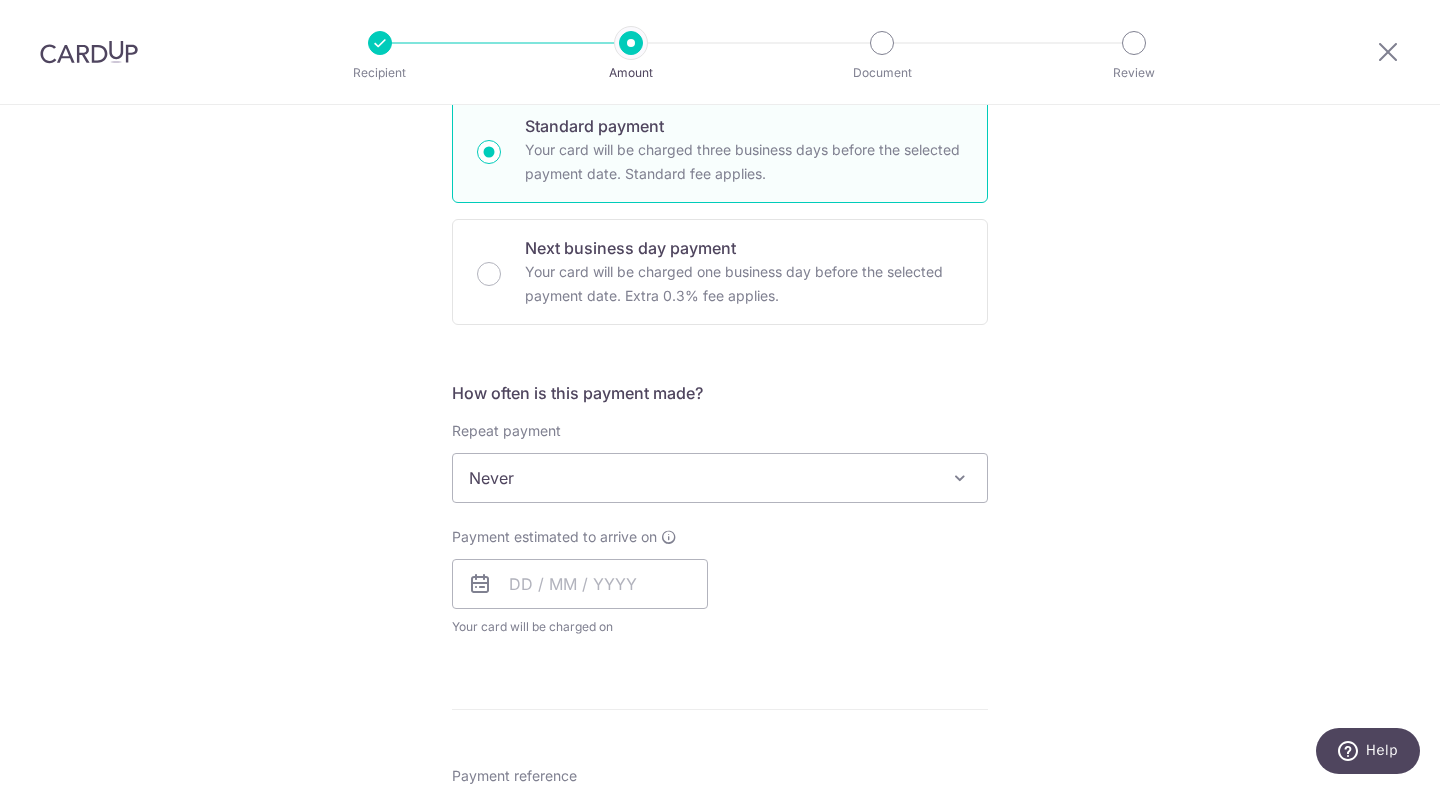 click on "Never" at bounding box center [720, 478] 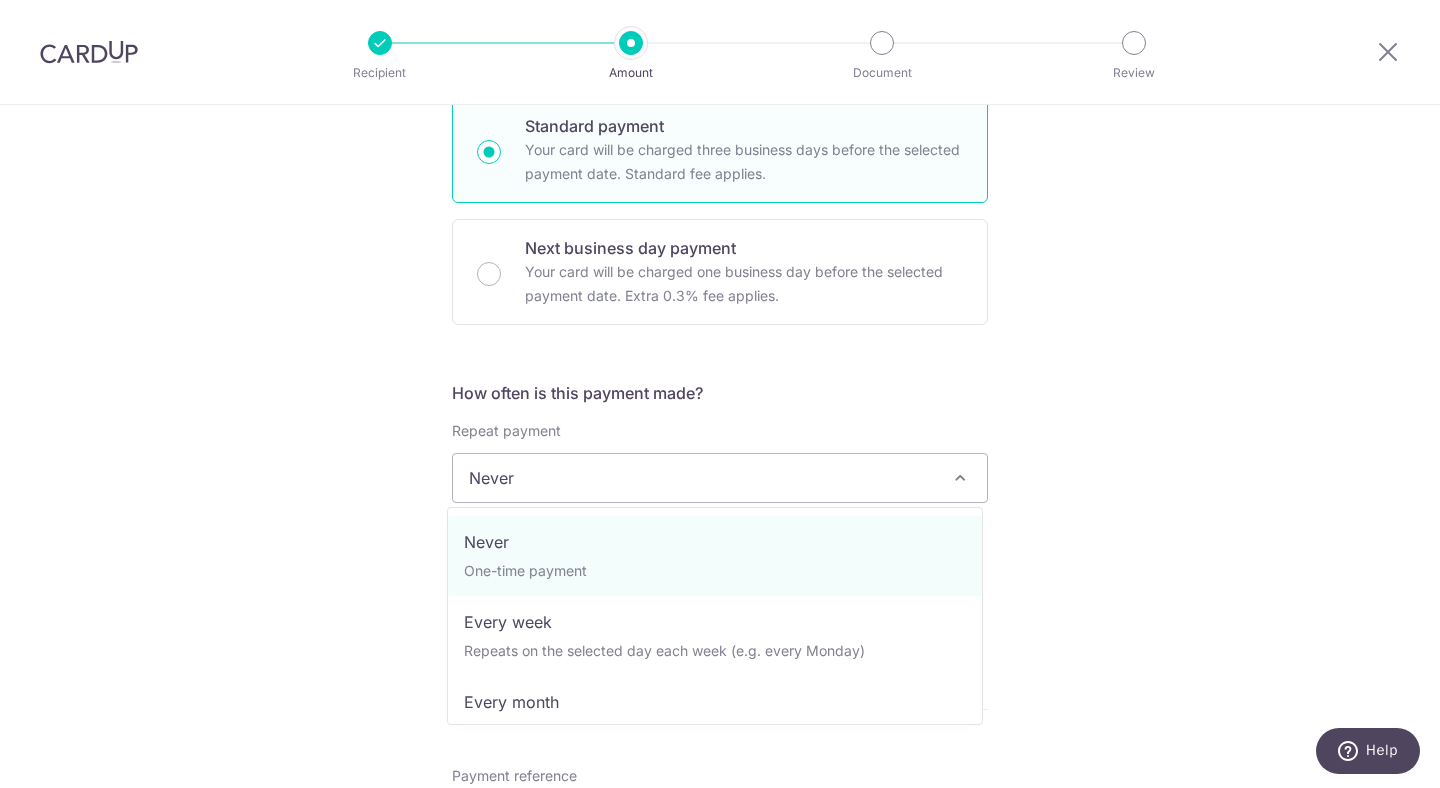 click on "Tell us more about your payment
Enter payment amount
SGD
5,000.00
5000.00
Select Card
**** 9238
Add credit card
Your Cards
**** 9238
Secure 256-bit SSL
Text
New card details
Card
Secure 256-bit SSL" at bounding box center (720, 511) 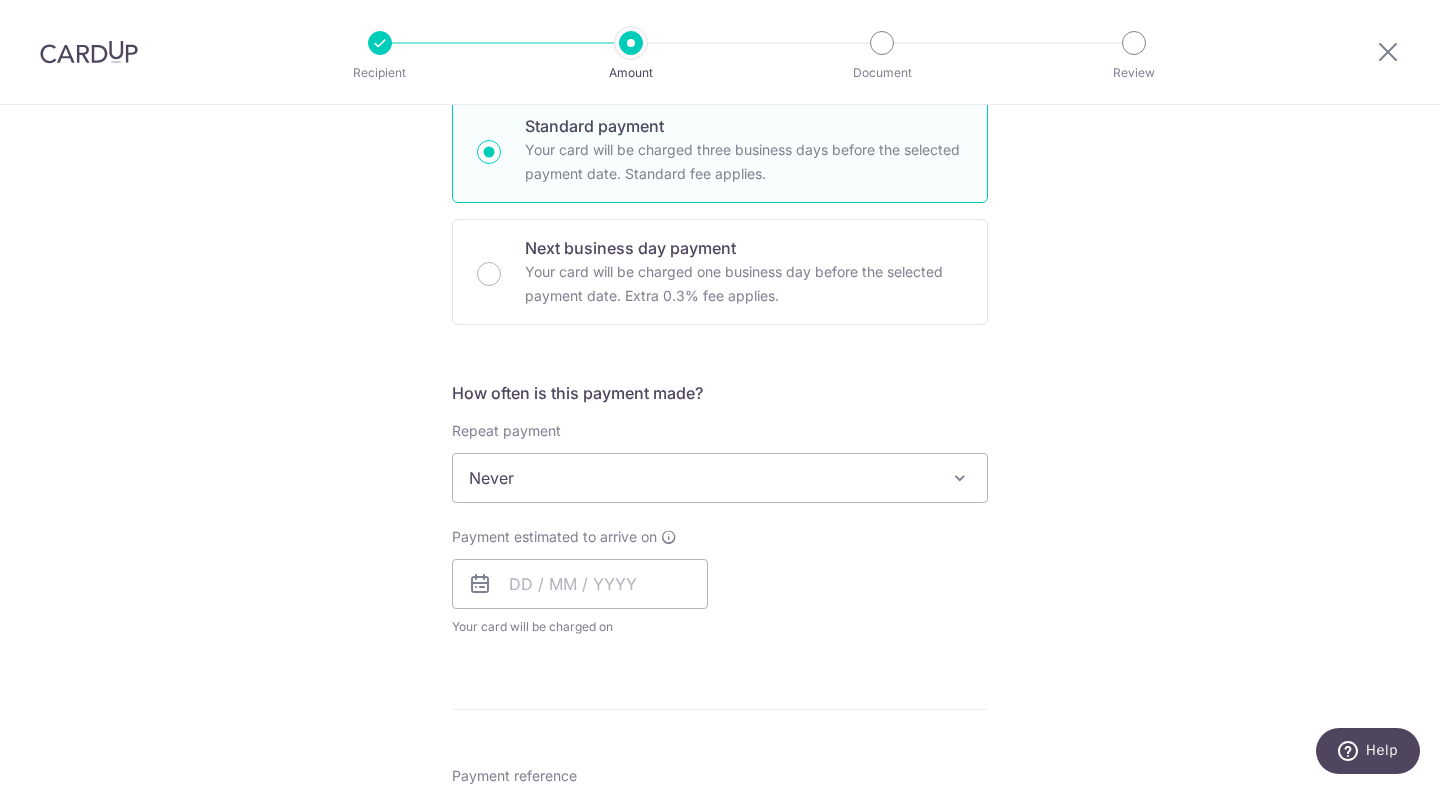 scroll, scrollTop: 544, scrollLeft: 0, axis: vertical 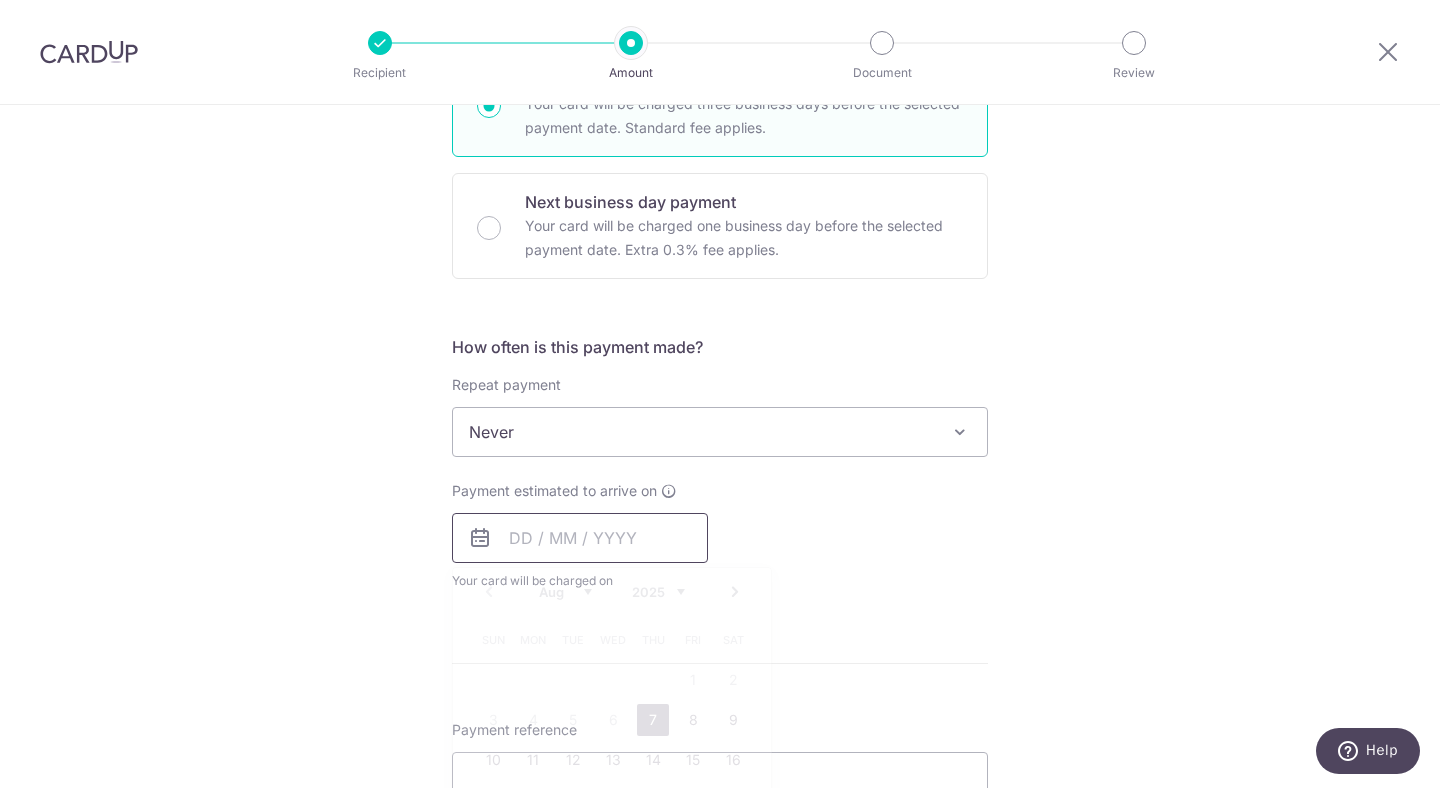 click at bounding box center (580, 538) 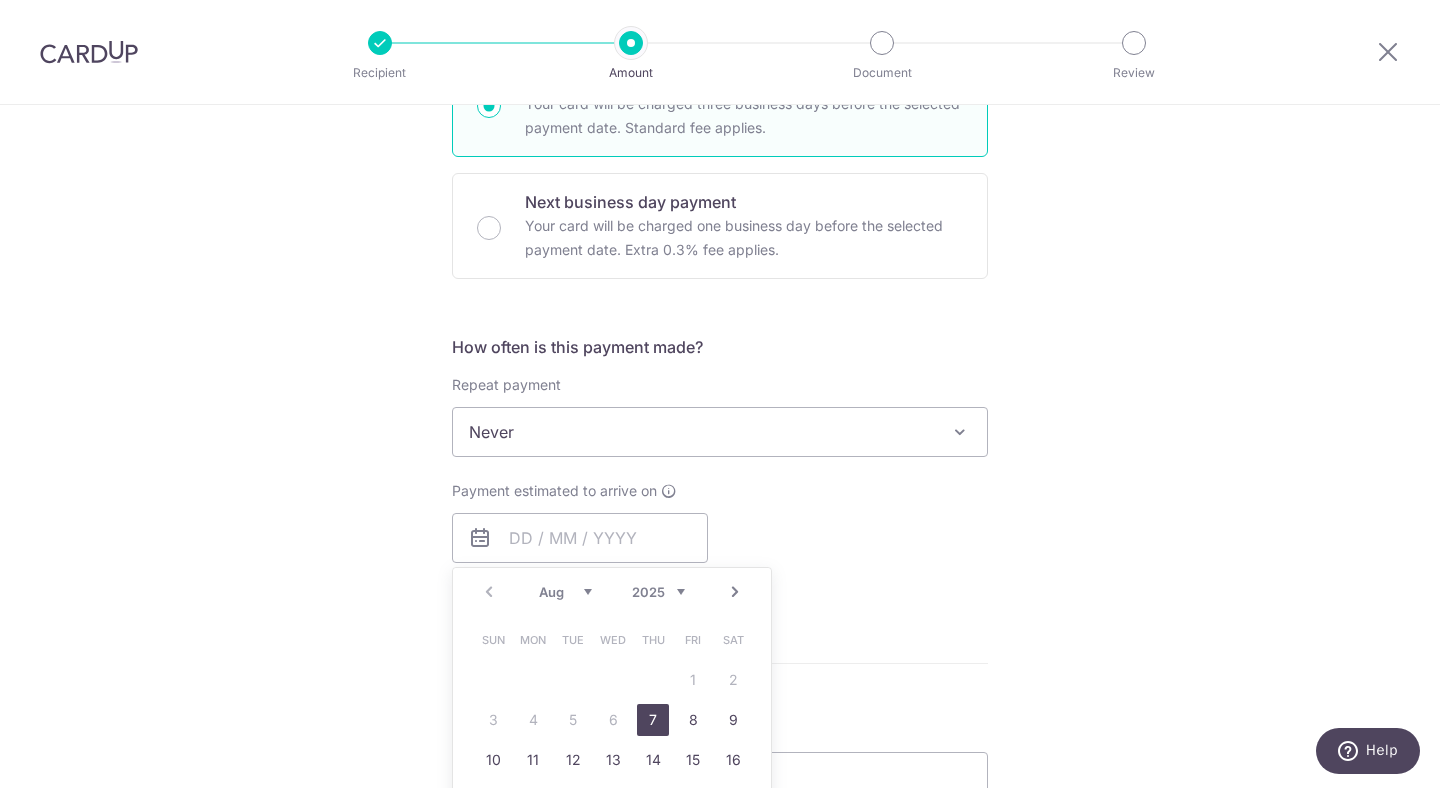click on "7" at bounding box center (653, 720) 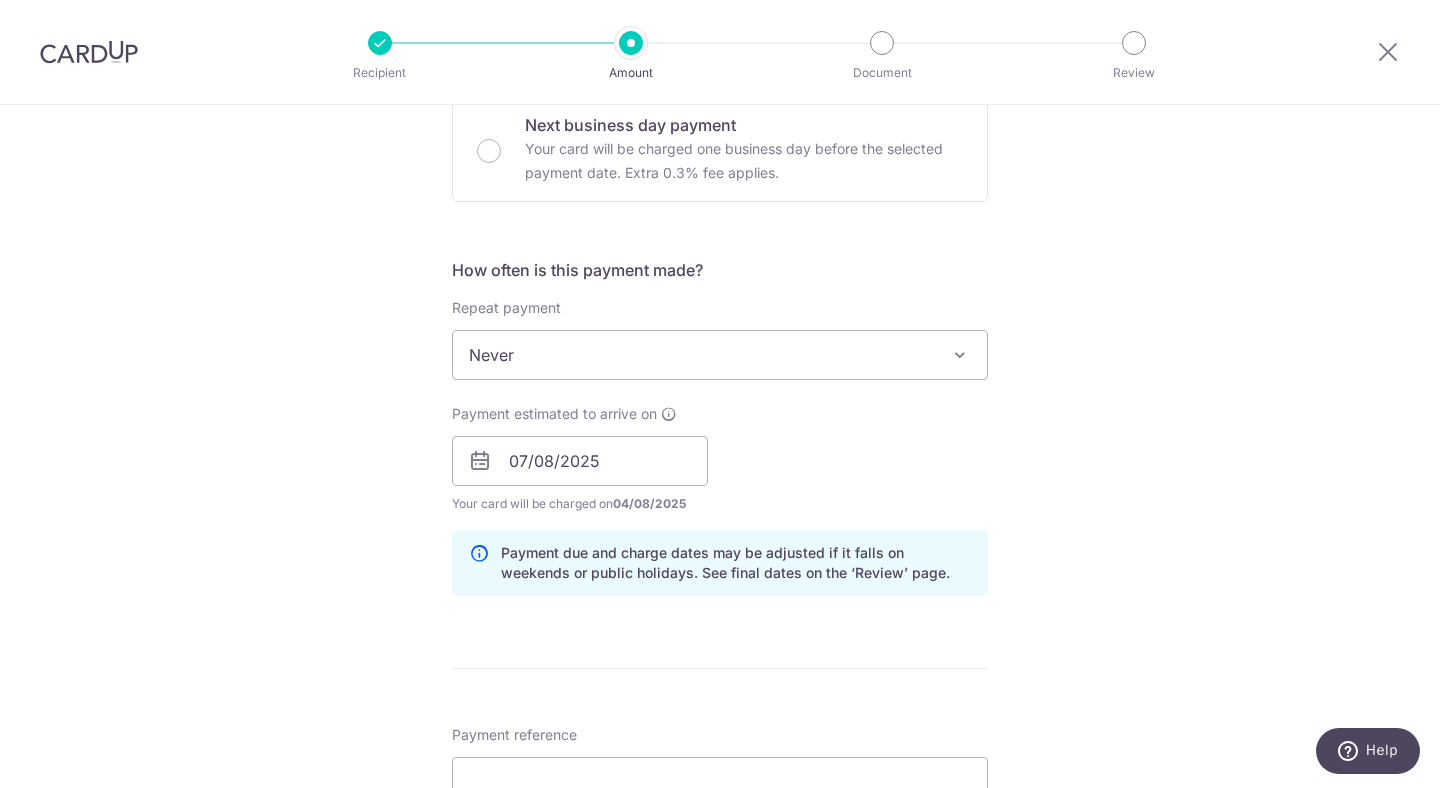 scroll, scrollTop: 646, scrollLeft: 0, axis: vertical 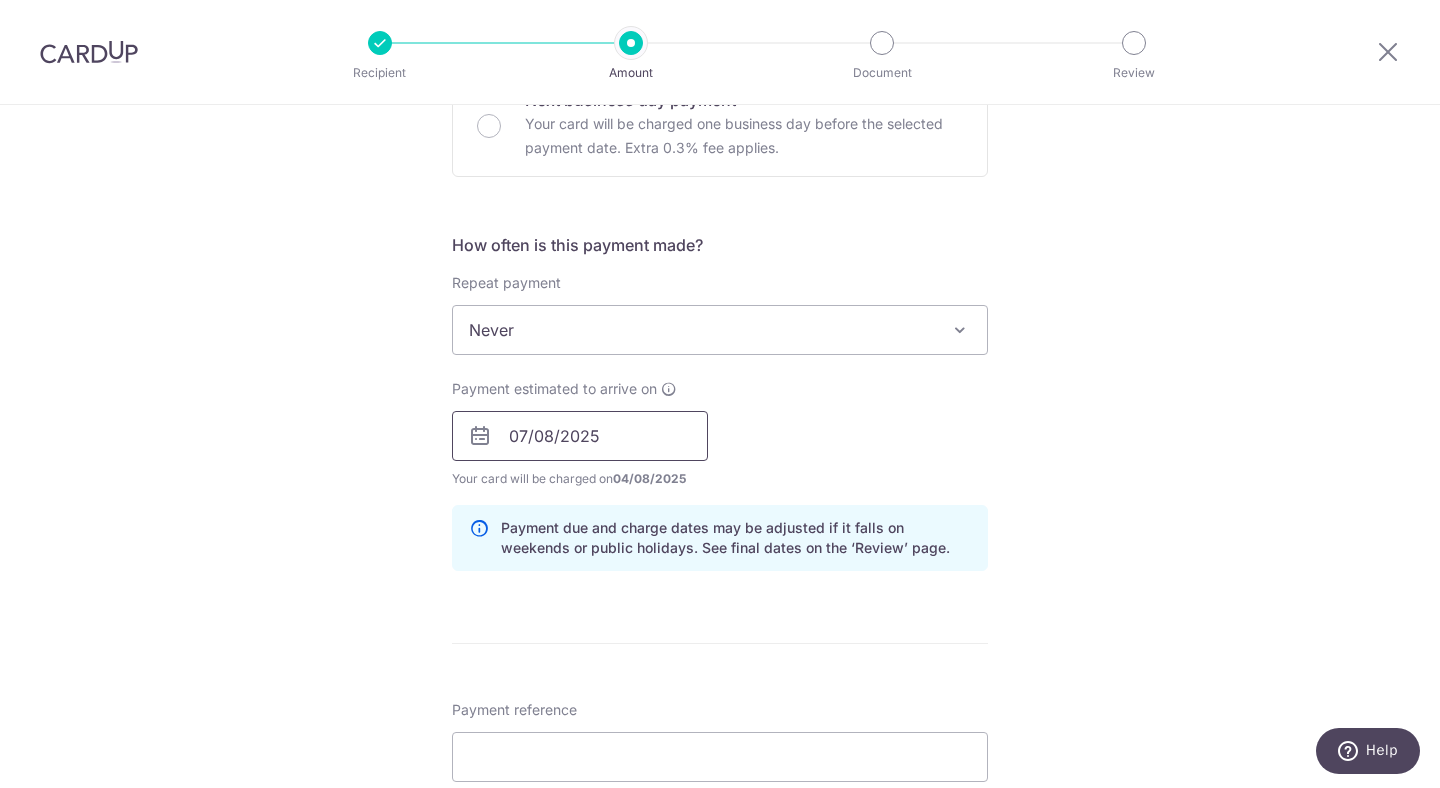 click on "07/08/2025" at bounding box center [580, 436] 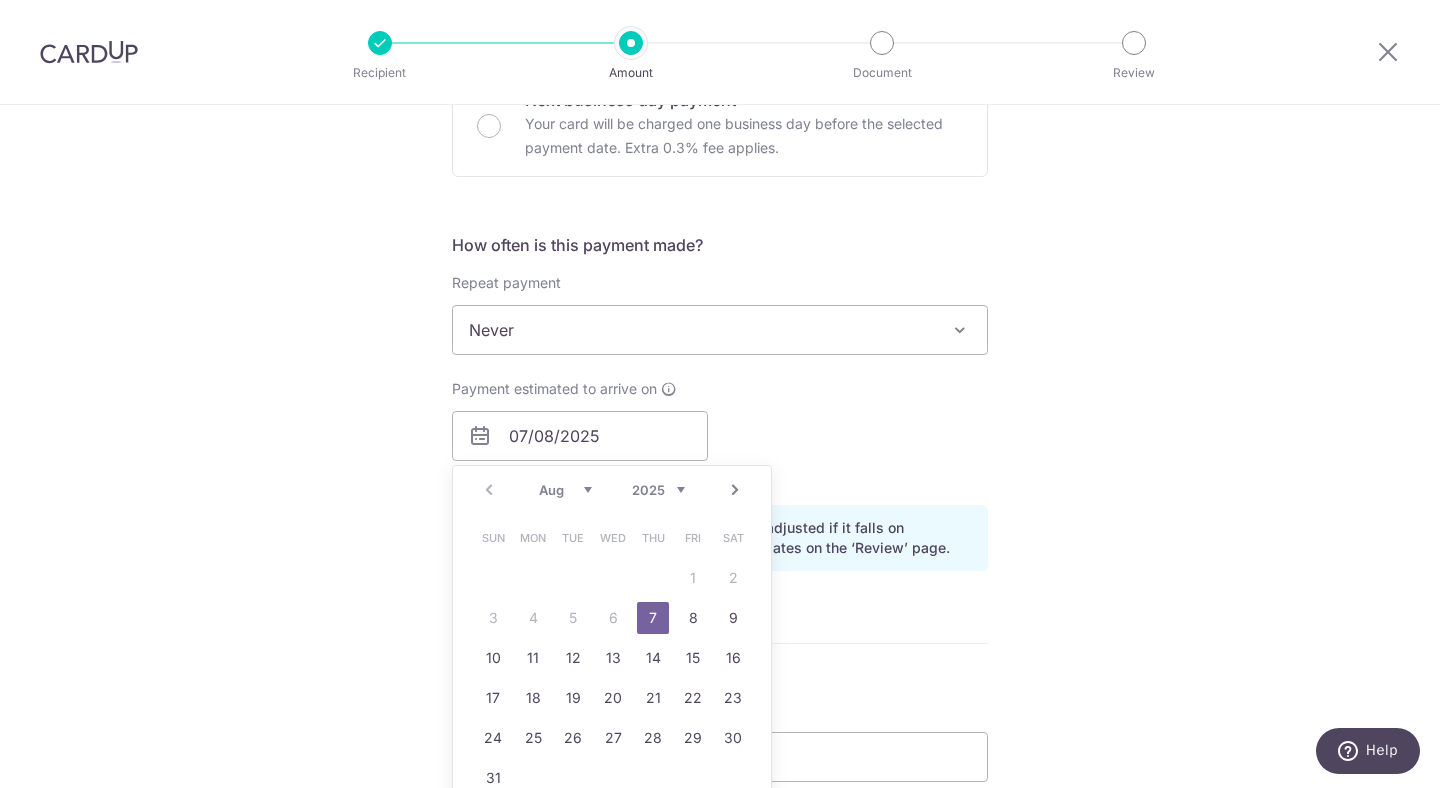 click on "Tell us more about your payment
Enter payment amount
SGD
5,000.00
5000.00
Select Card
**** 9238
Add credit card
Your Cards
**** 9238
Secure 256-bit SSL
Text
New card details
Card
Secure 256-bit SSL" at bounding box center [720, 404] 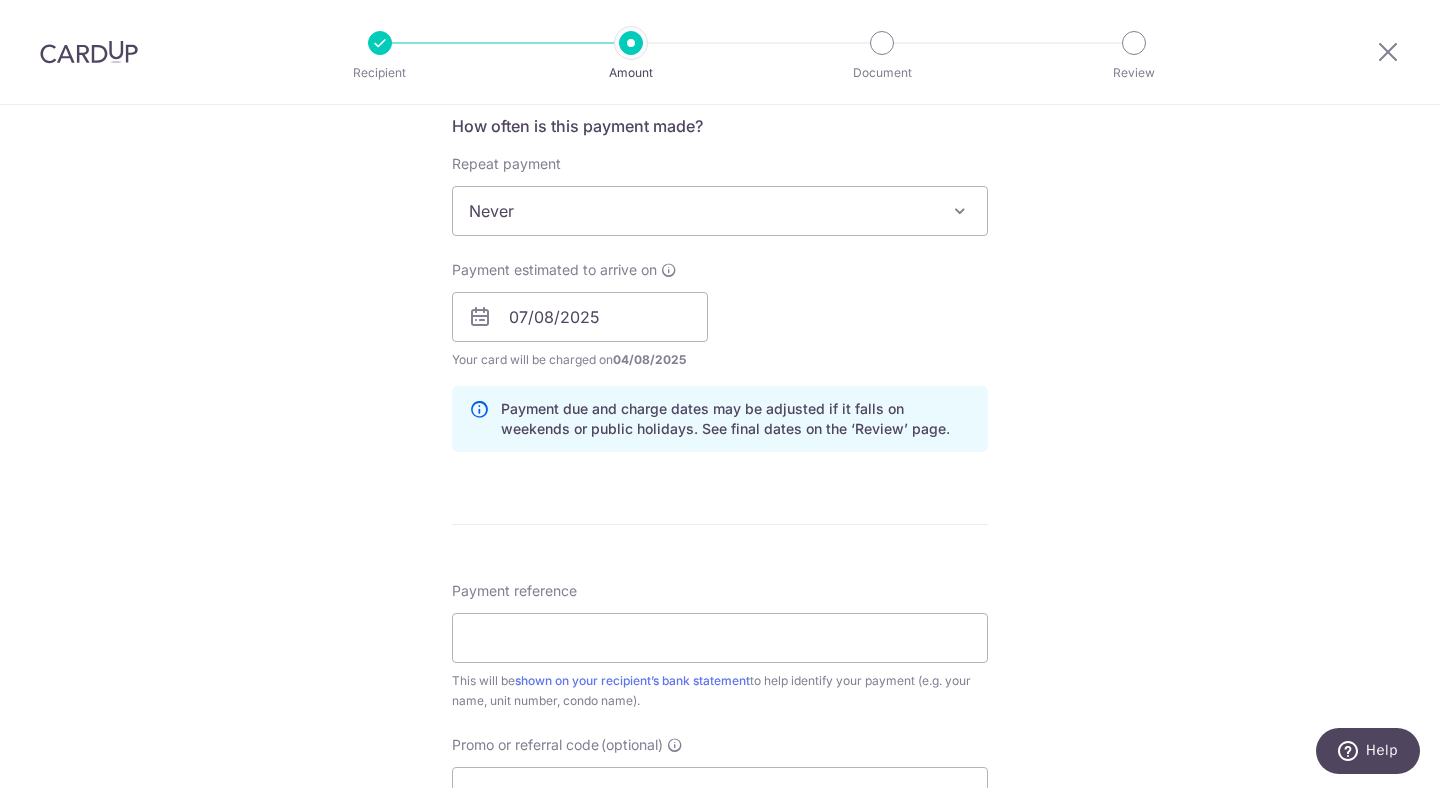 scroll, scrollTop: 789, scrollLeft: 0, axis: vertical 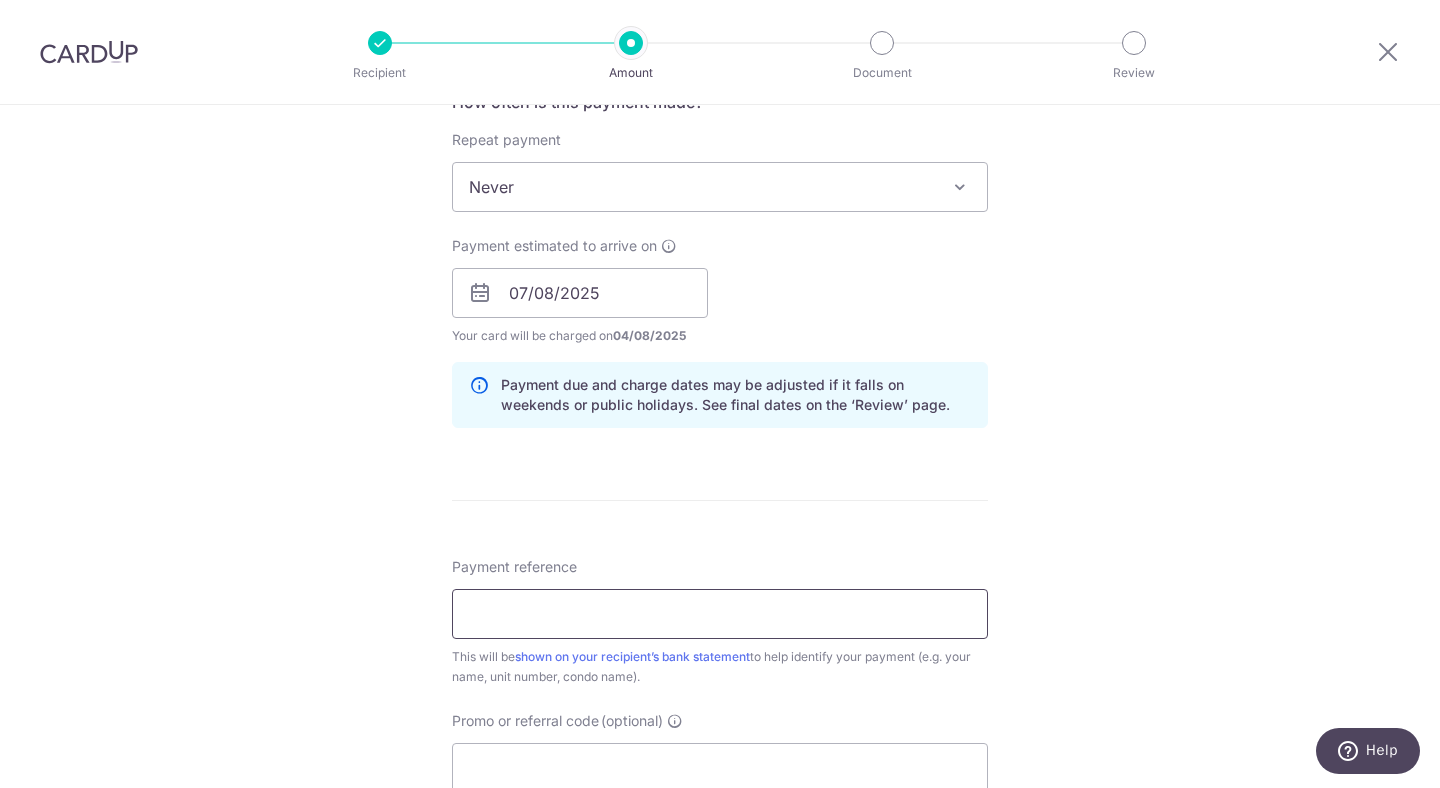 click on "Payment reference" at bounding box center [720, 614] 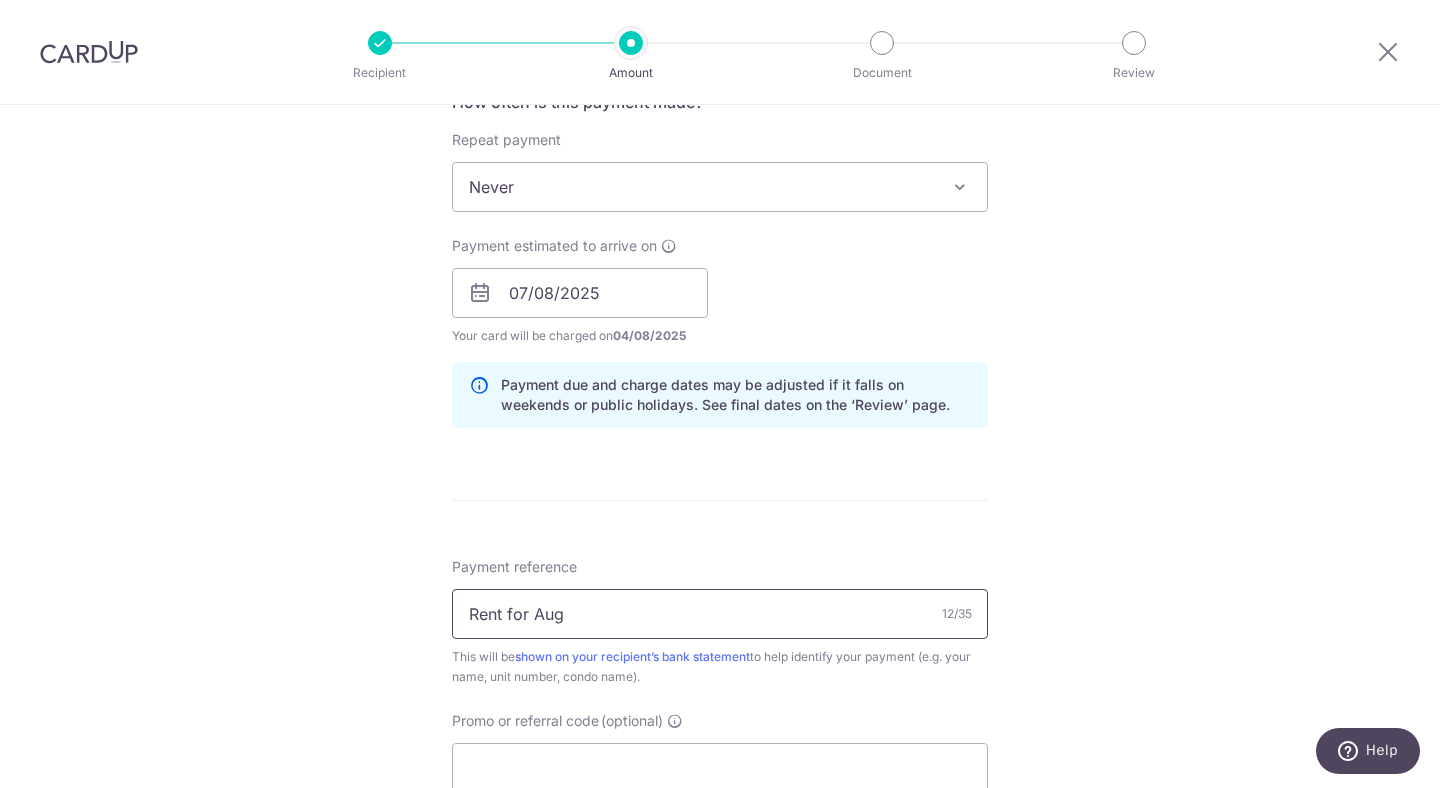 scroll, scrollTop: 903, scrollLeft: 0, axis: vertical 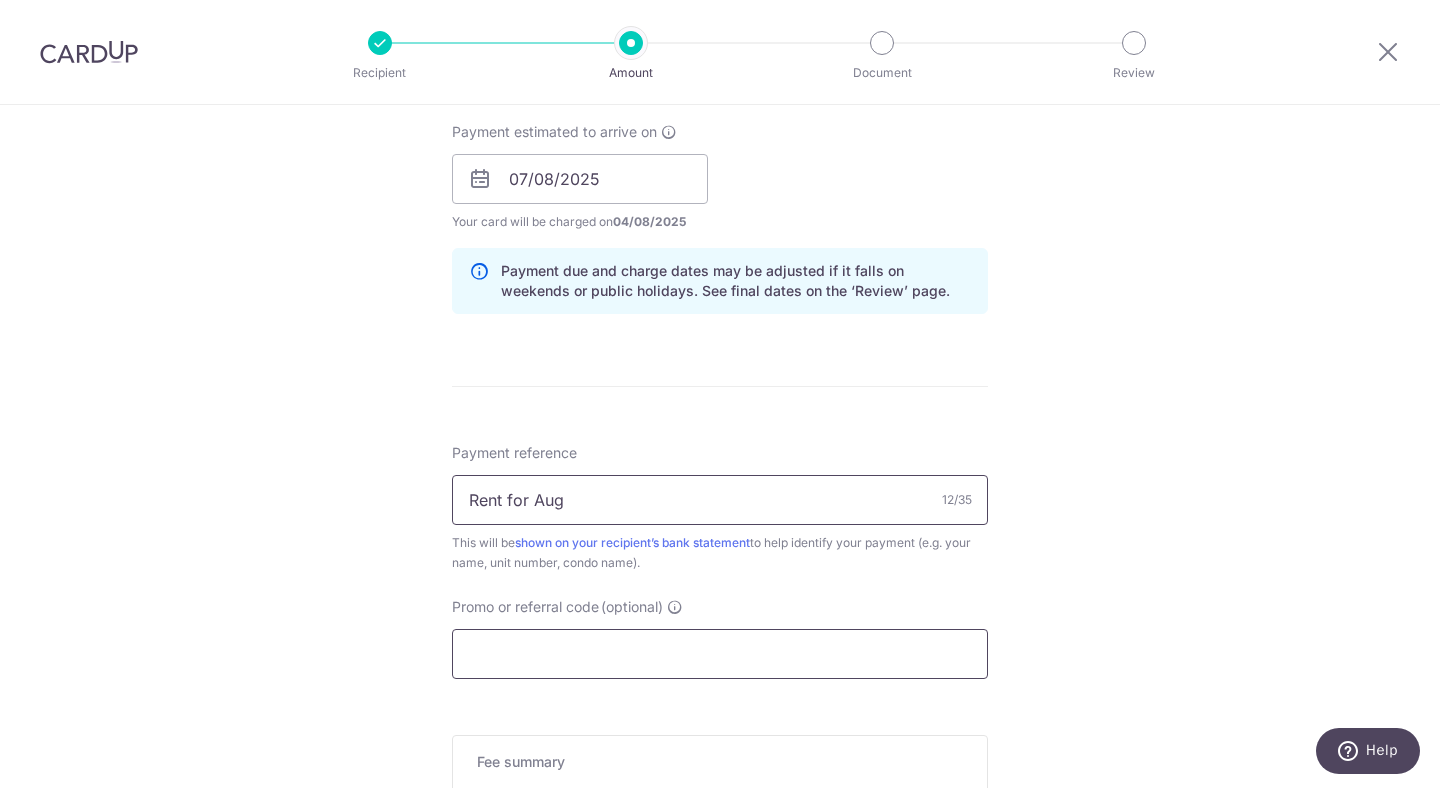 type on "Rent for Aug" 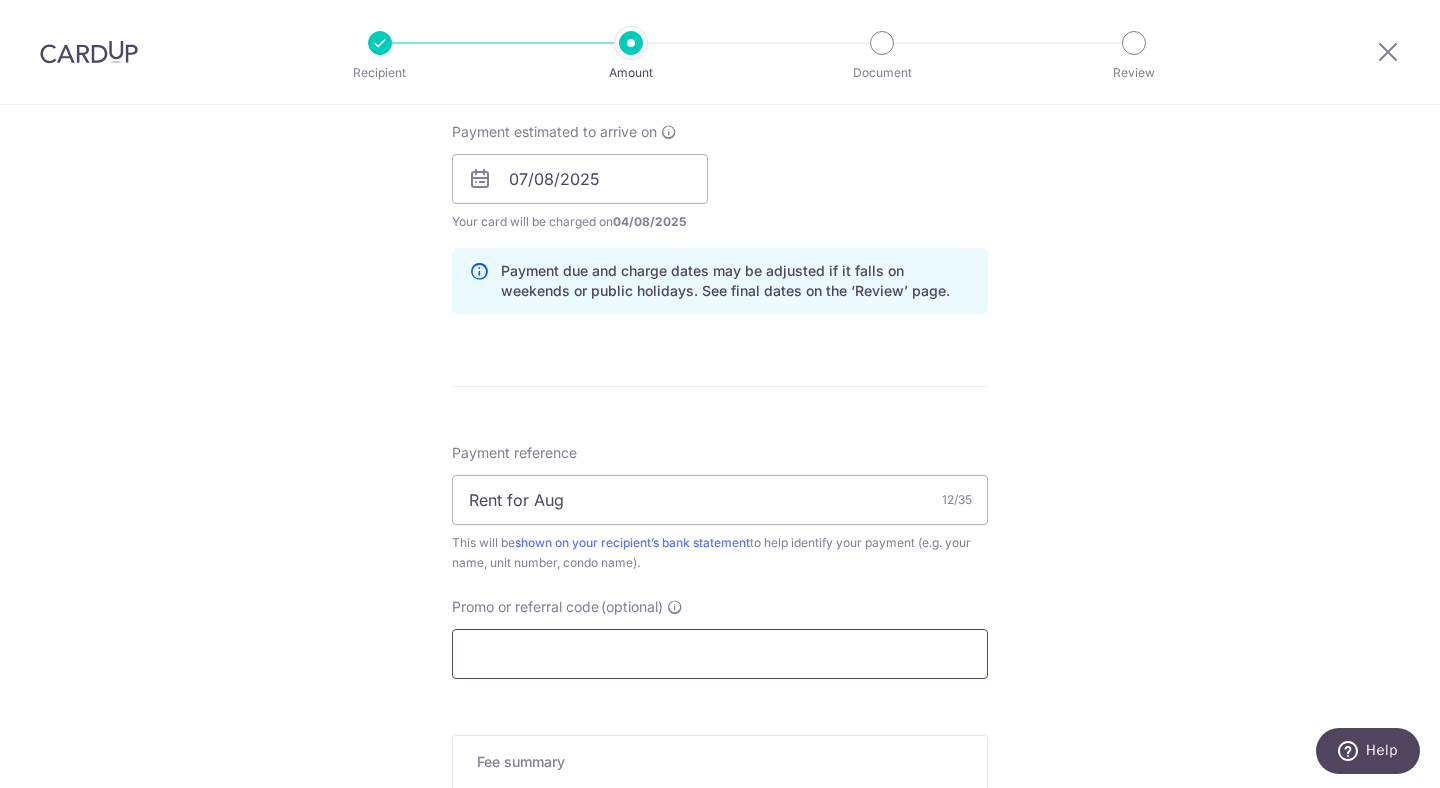 click on "Promo or referral code
(optional)" at bounding box center (720, 654) 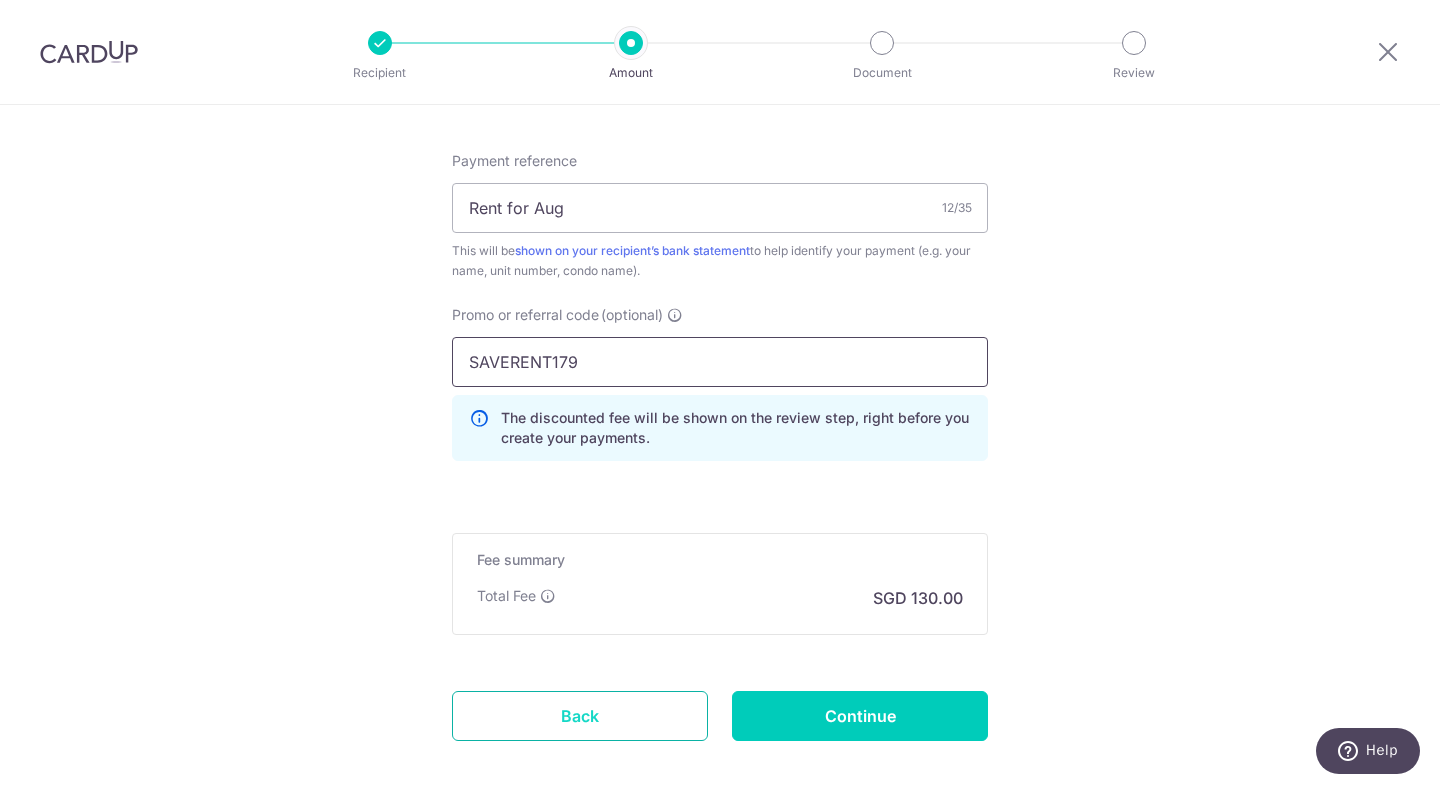 scroll, scrollTop: 1298, scrollLeft: 0, axis: vertical 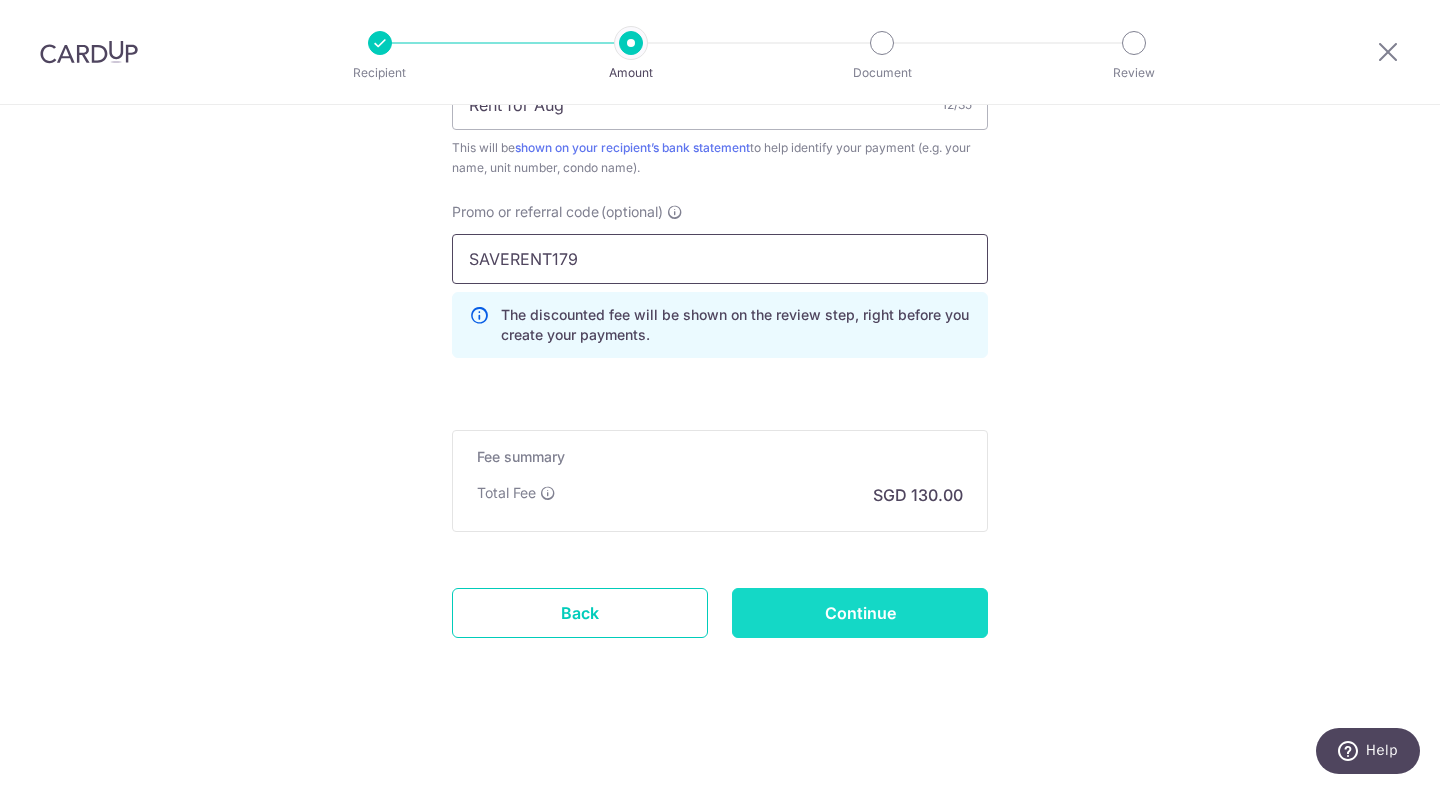 type on "SAVERENT179" 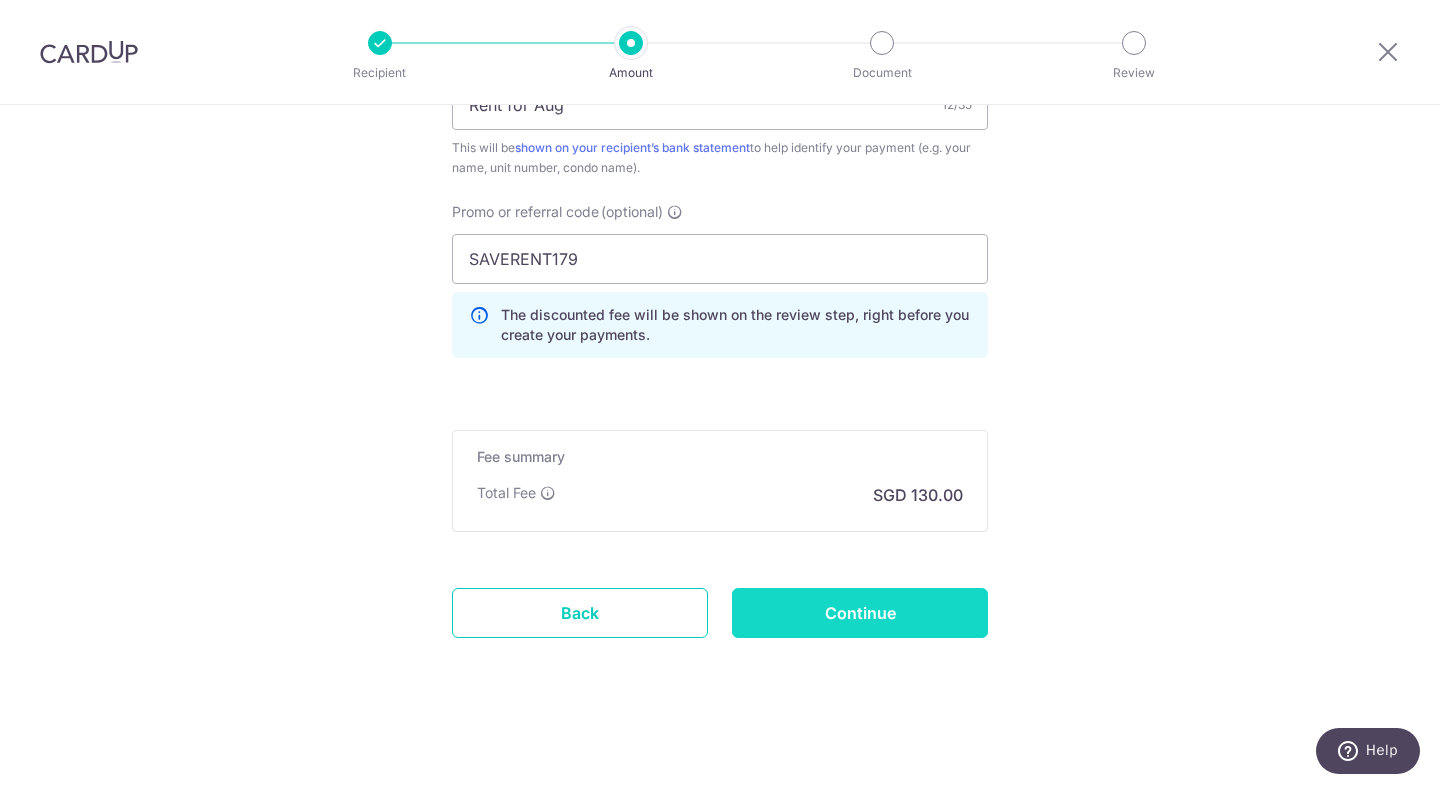 click on "Continue" at bounding box center (860, 613) 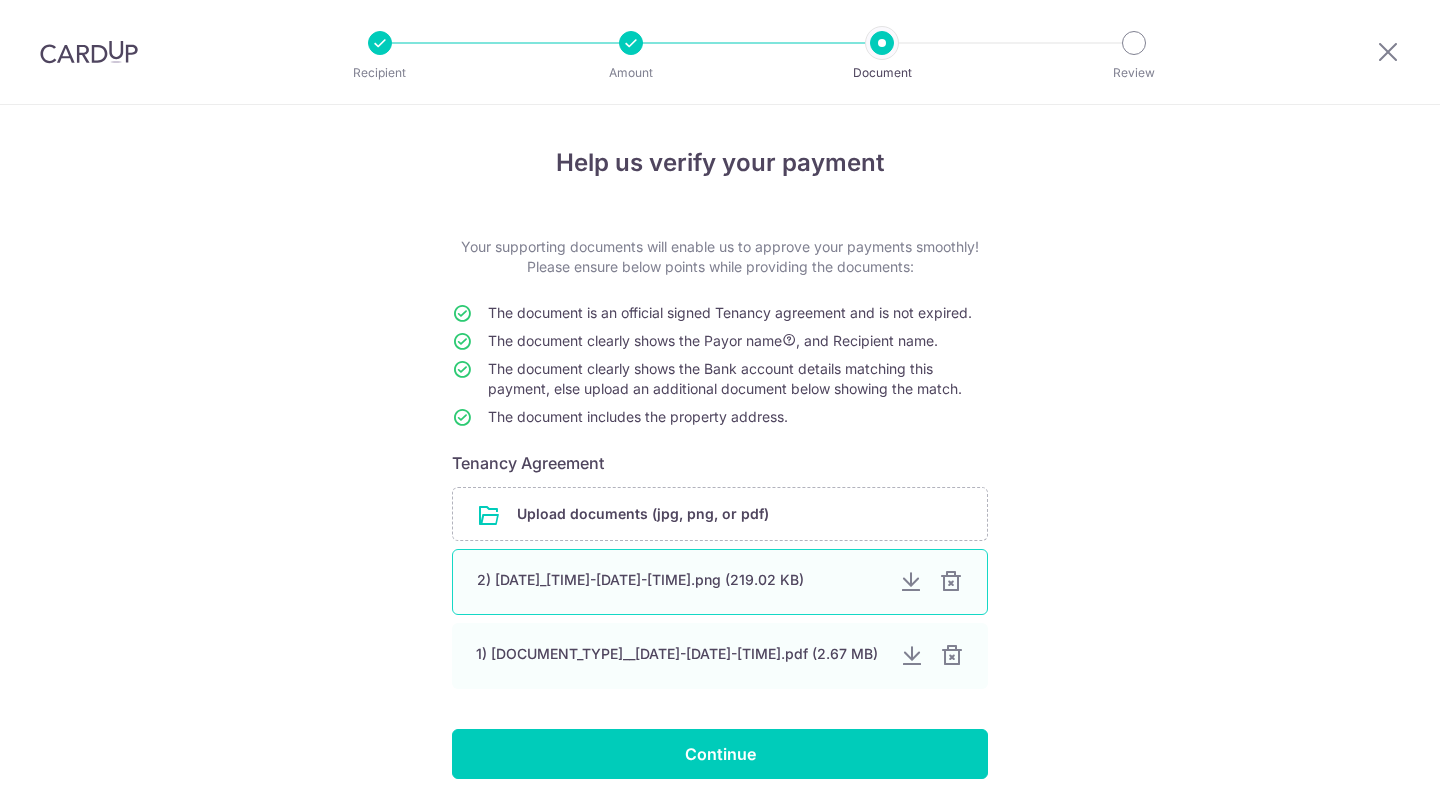 scroll, scrollTop: 0, scrollLeft: 0, axis: both 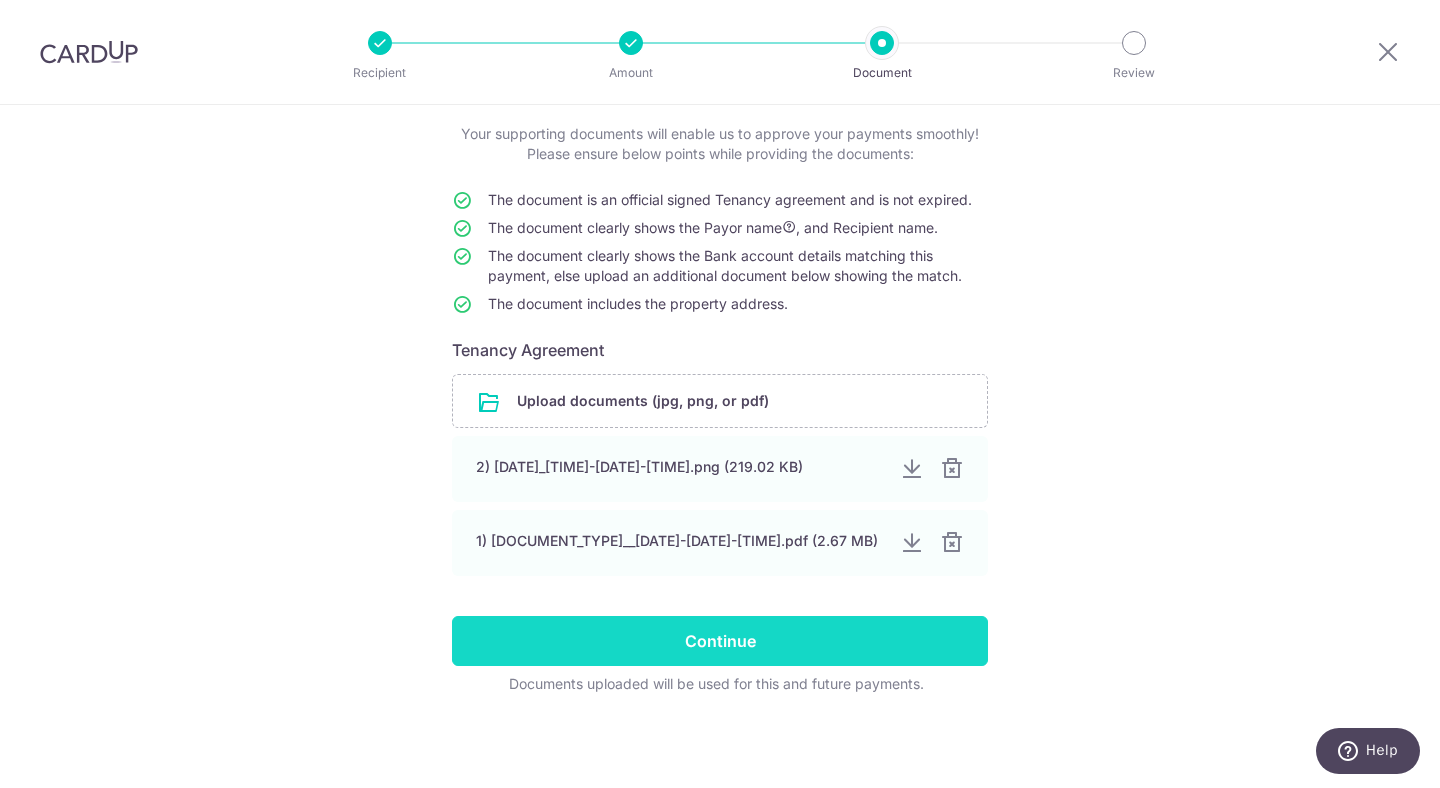 click on "Continue" at bounding box center [720, 641] 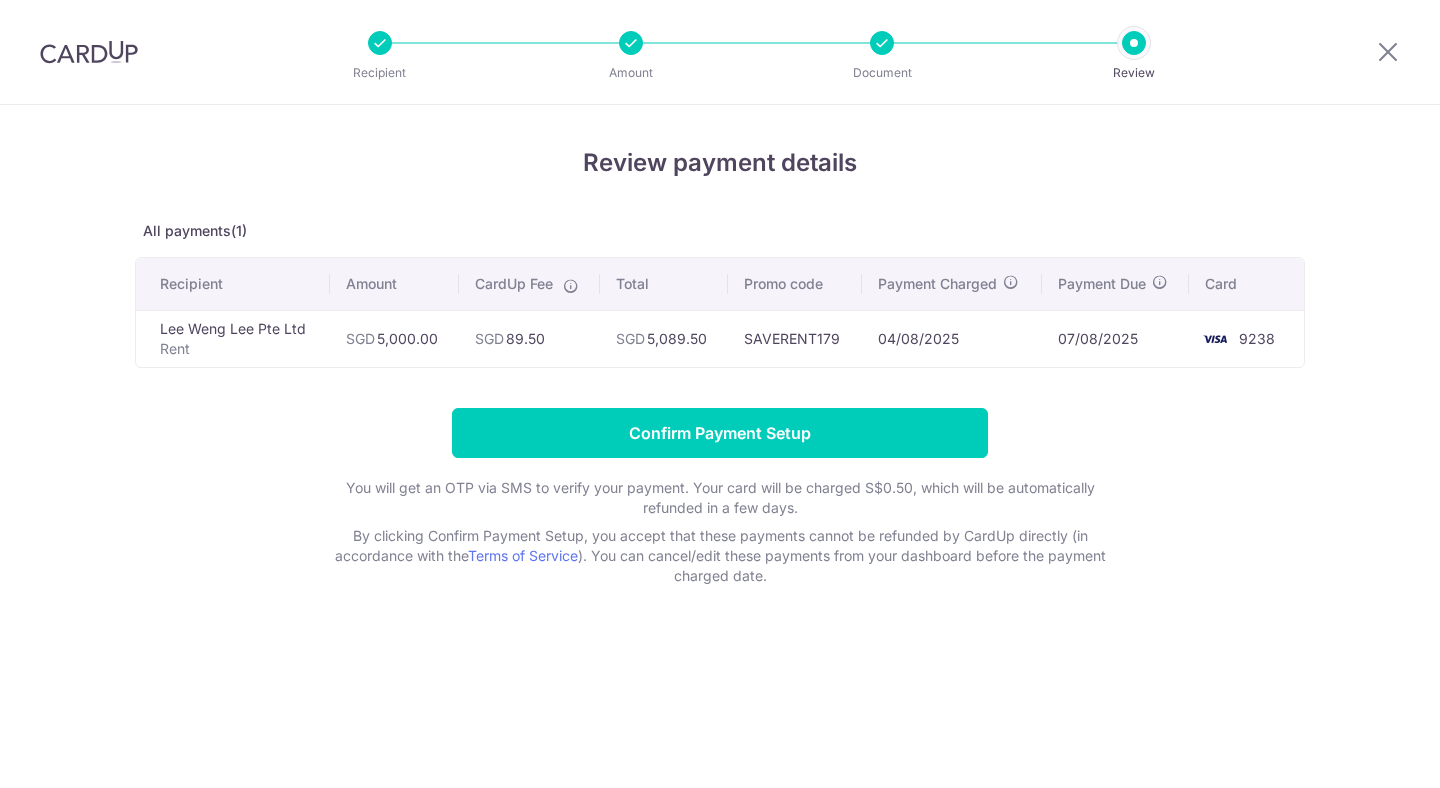 scroll, scrollTop: 0, scrollLeft: 0, axis: both 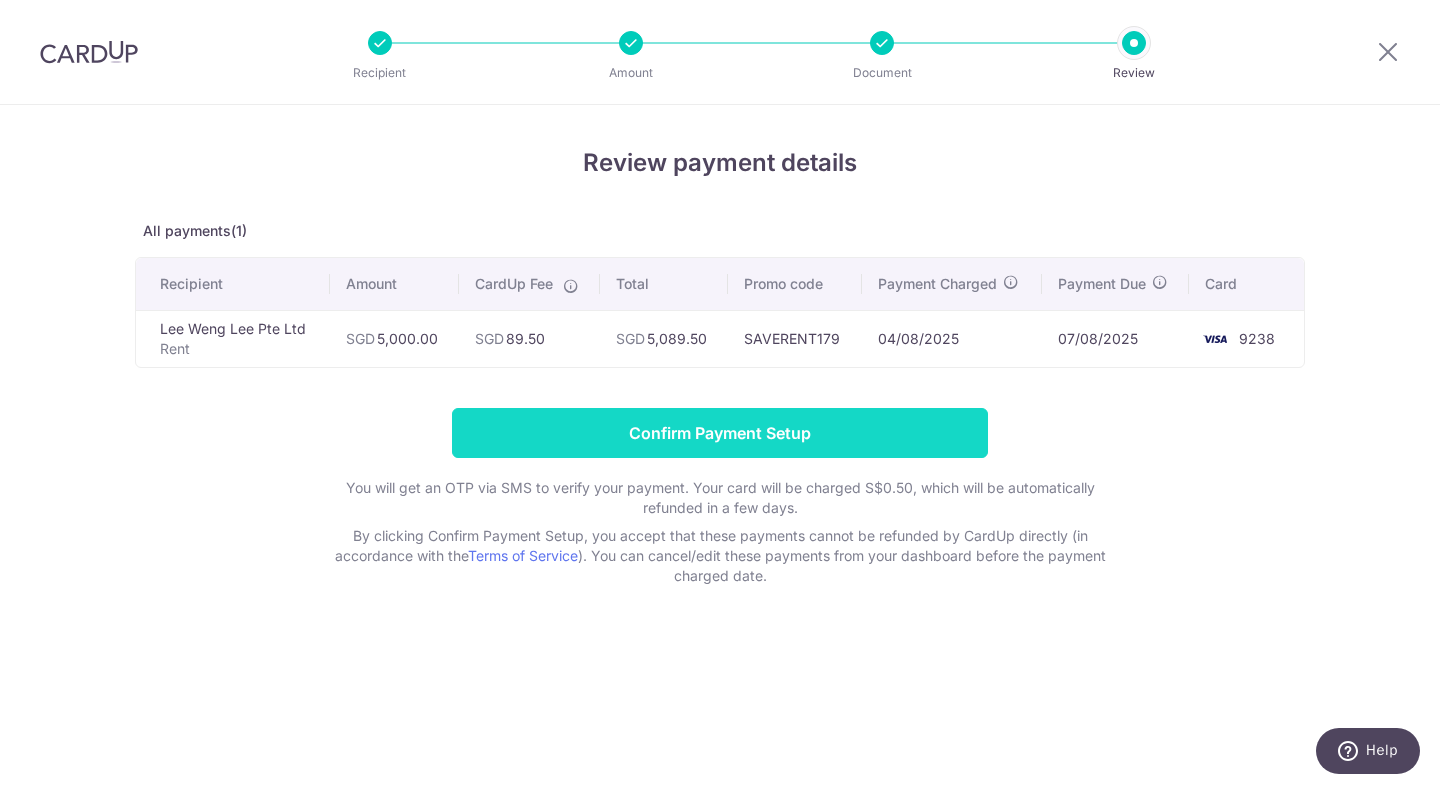 click on "Confirm Payment Setup" at bounding box center (720, 433) 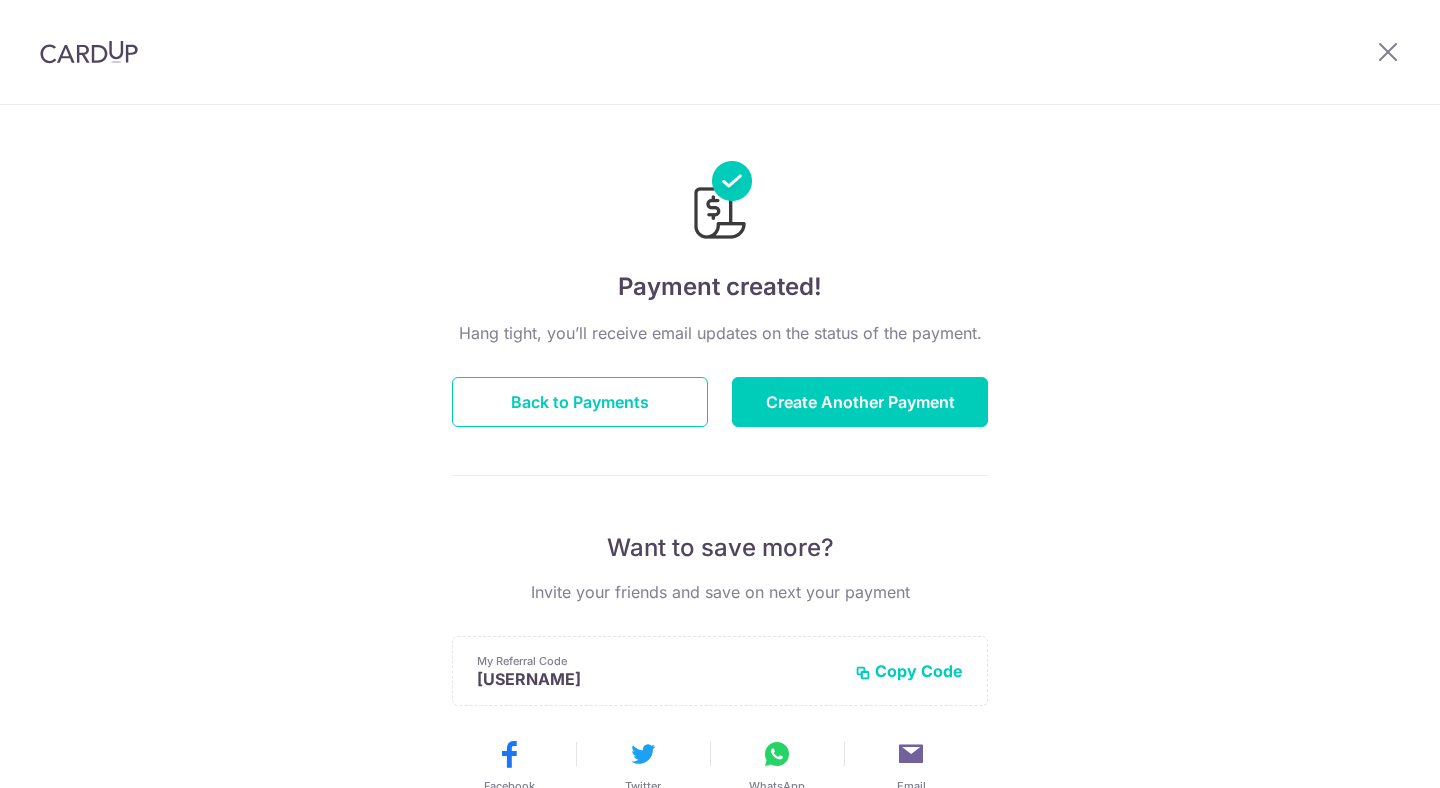 scroll, scrollTop: 0, scrollLeft: 0, axis: both 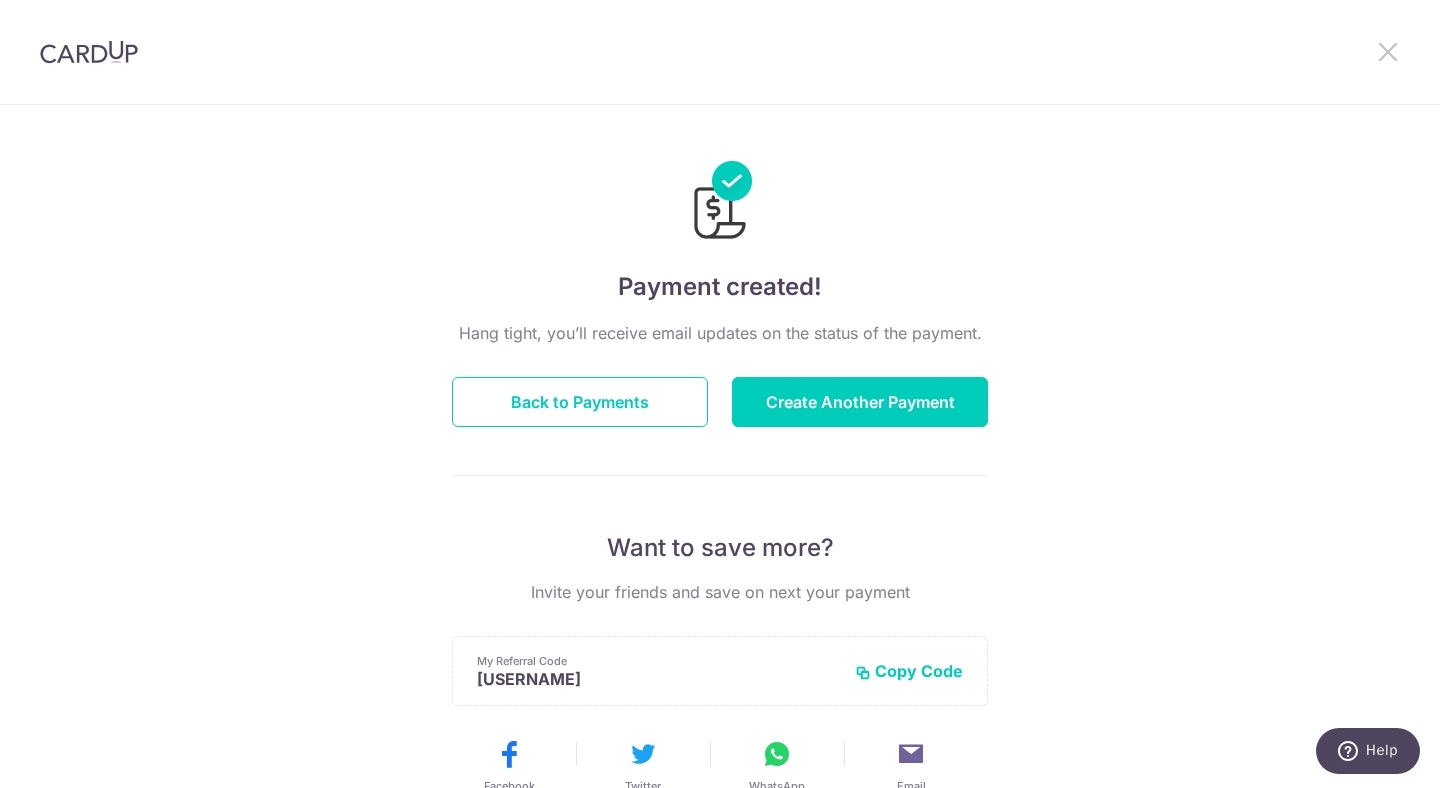 click at bounding box center [1388, 51] 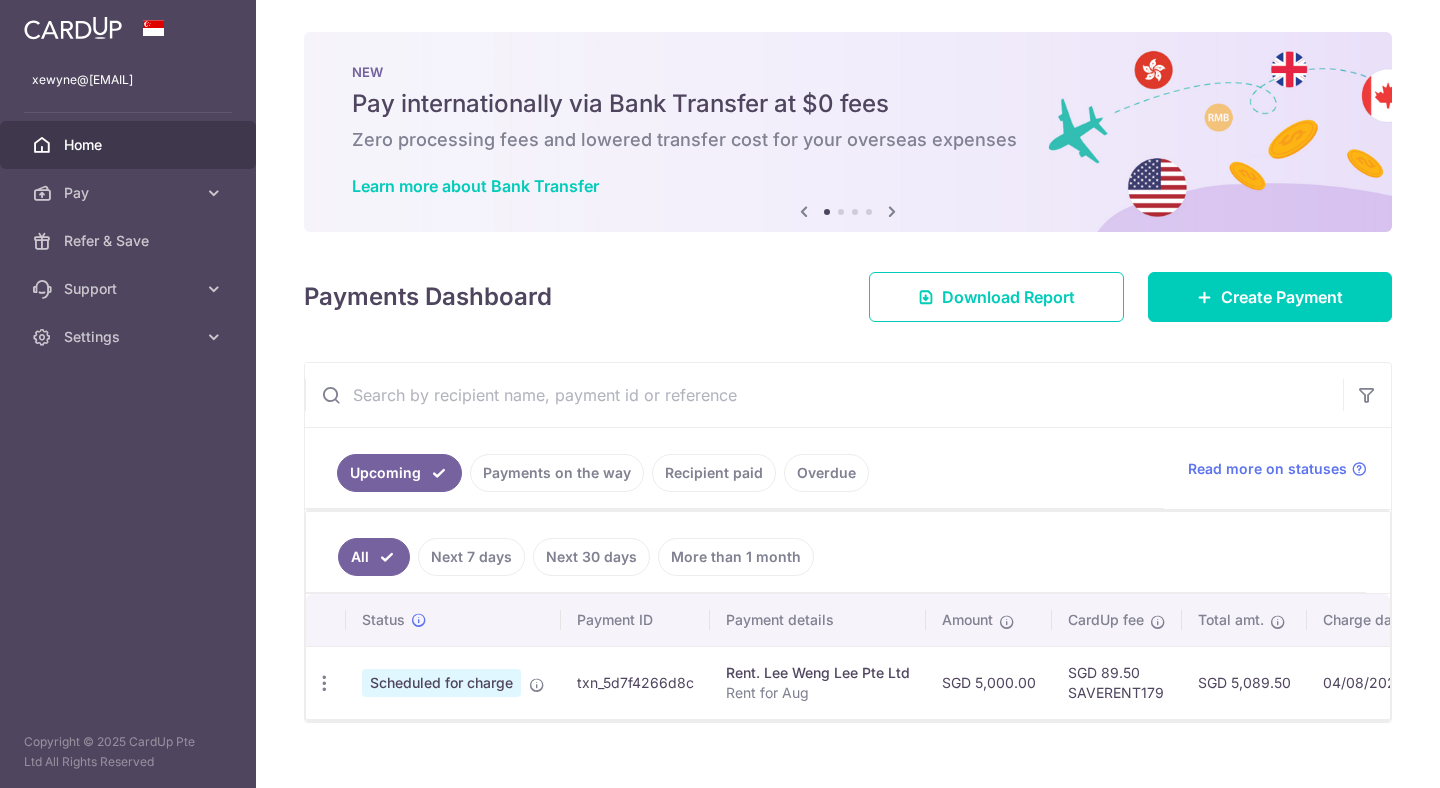 scroll, scrollTop: 0, scrollLeft: 0, axis: both 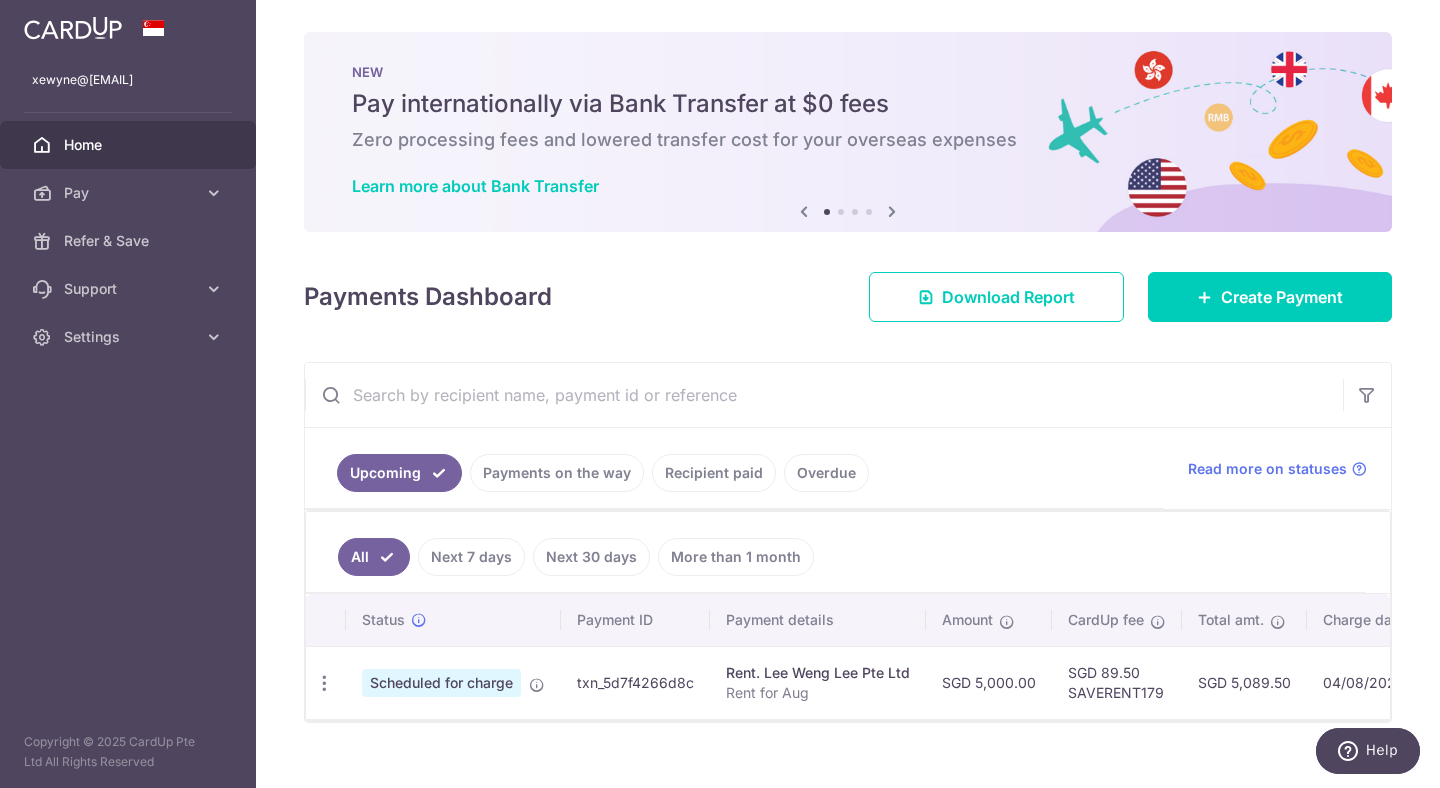 click on "Home" at bounding box center (130, 145) 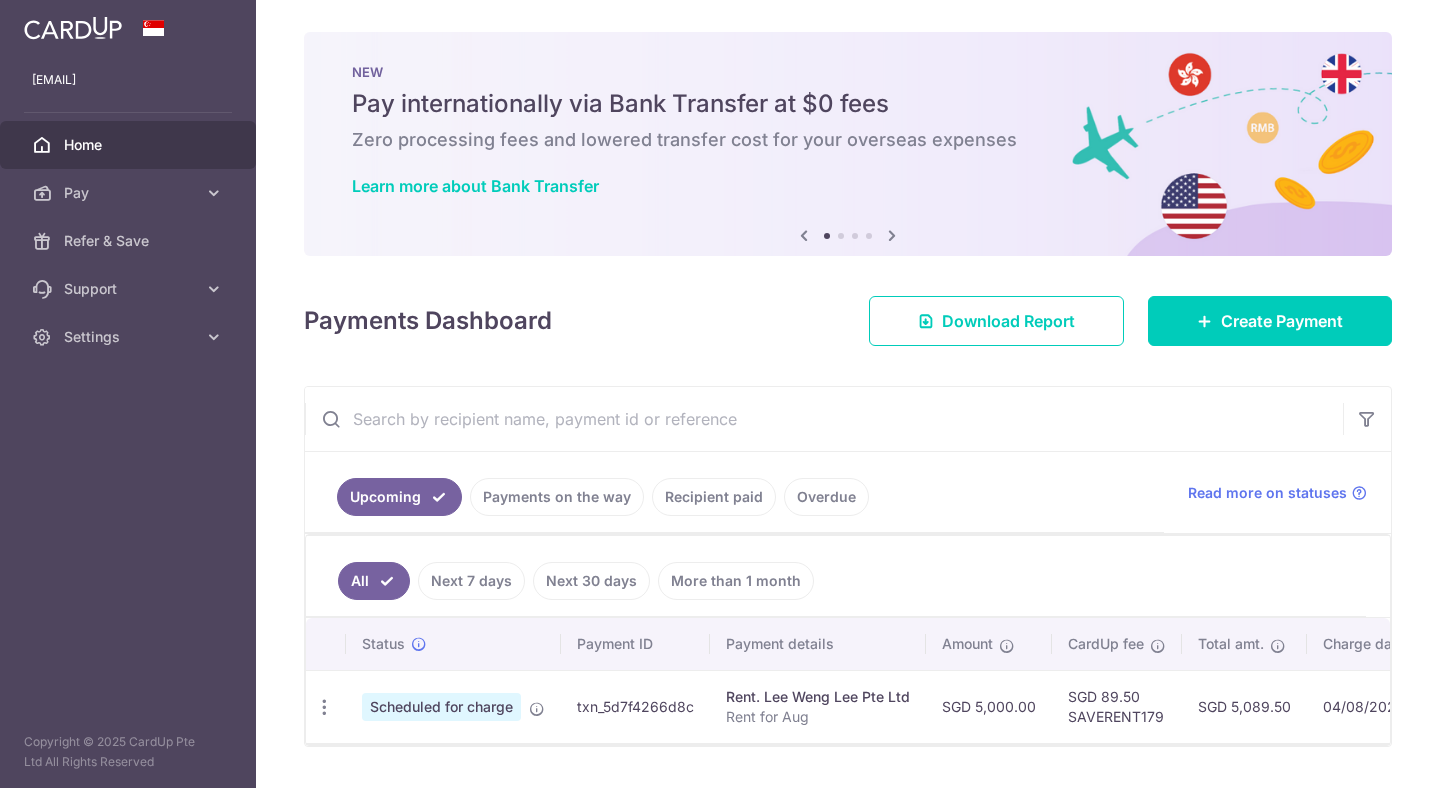 scroll, scrollTop: 0, scrollLeft: 0, axis: both 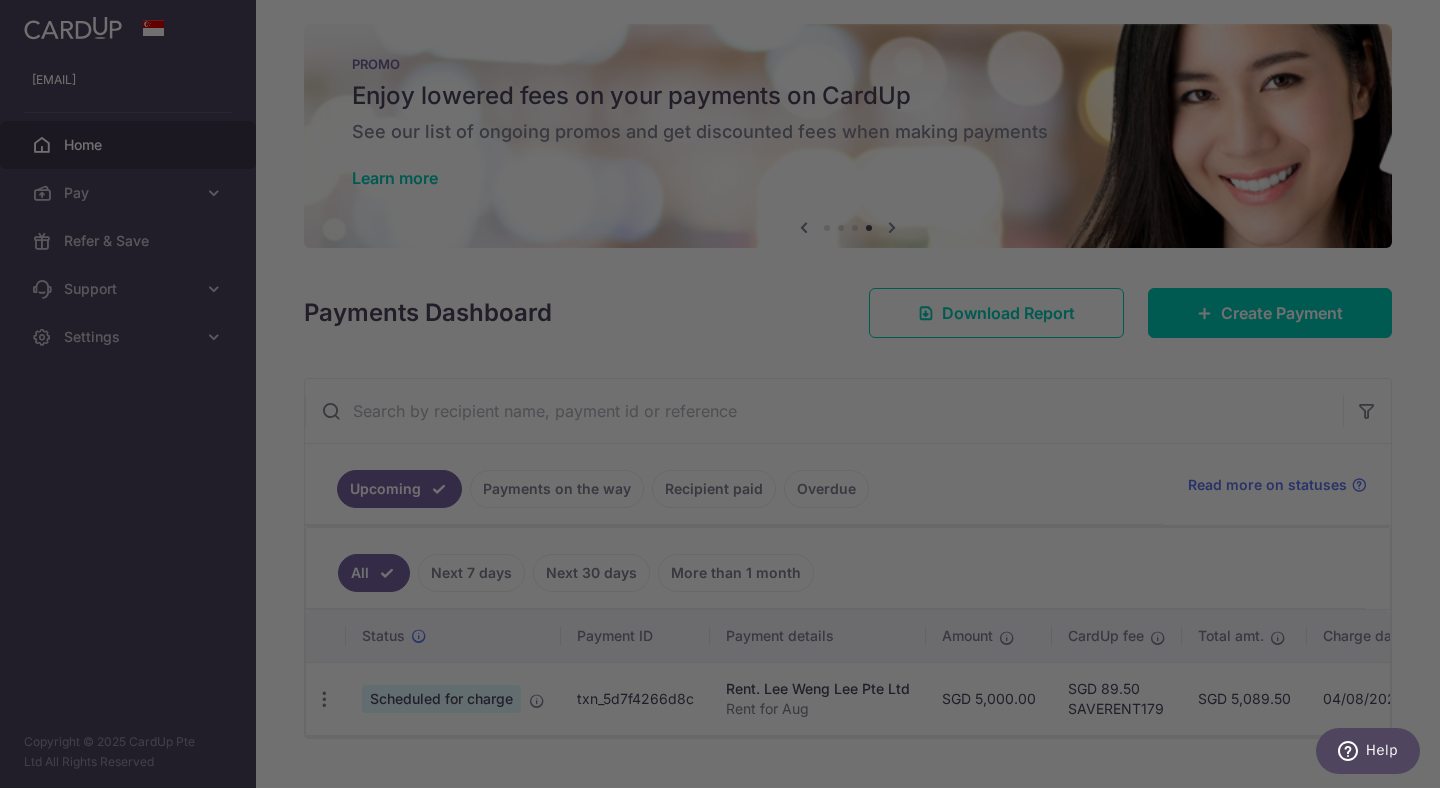 click at bounding box center [727, 398] 